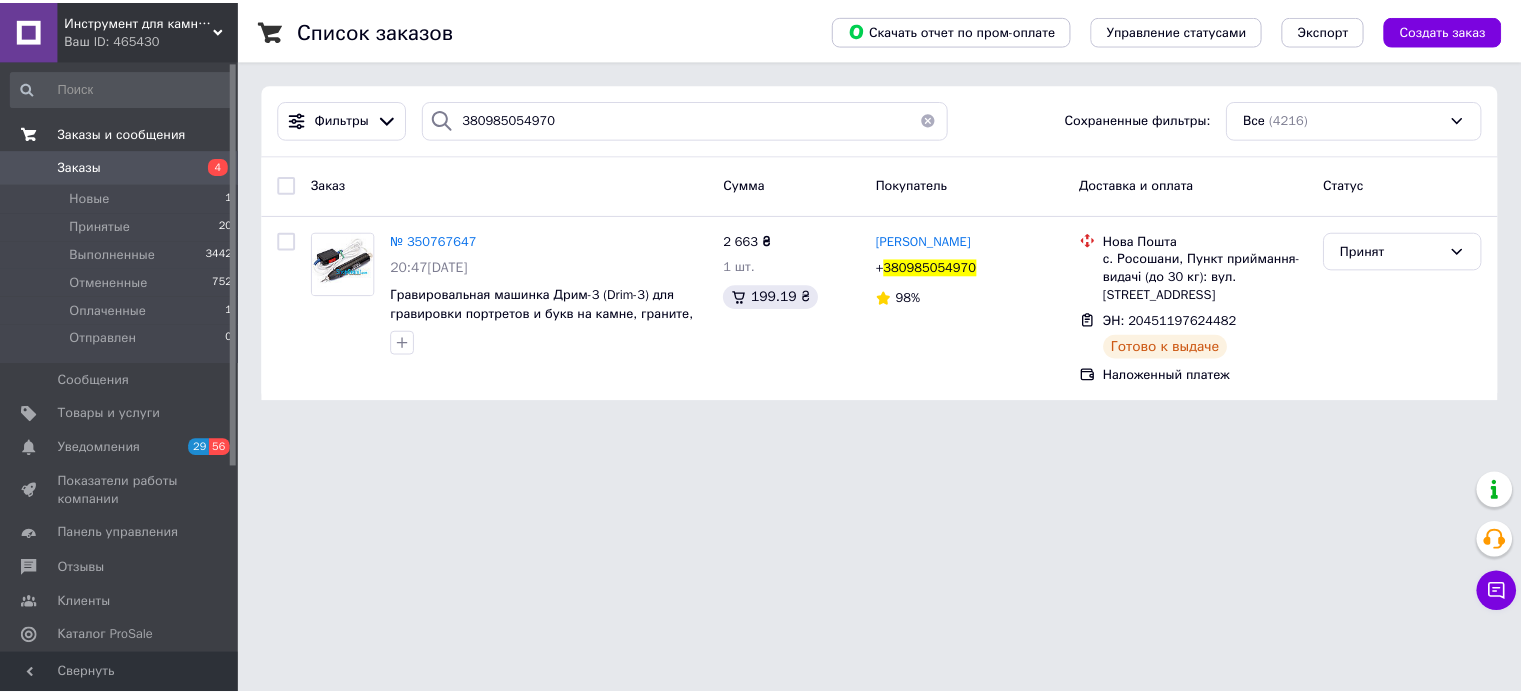 scroll, scrollTop: 0, scrollLeft: 0, axis: both 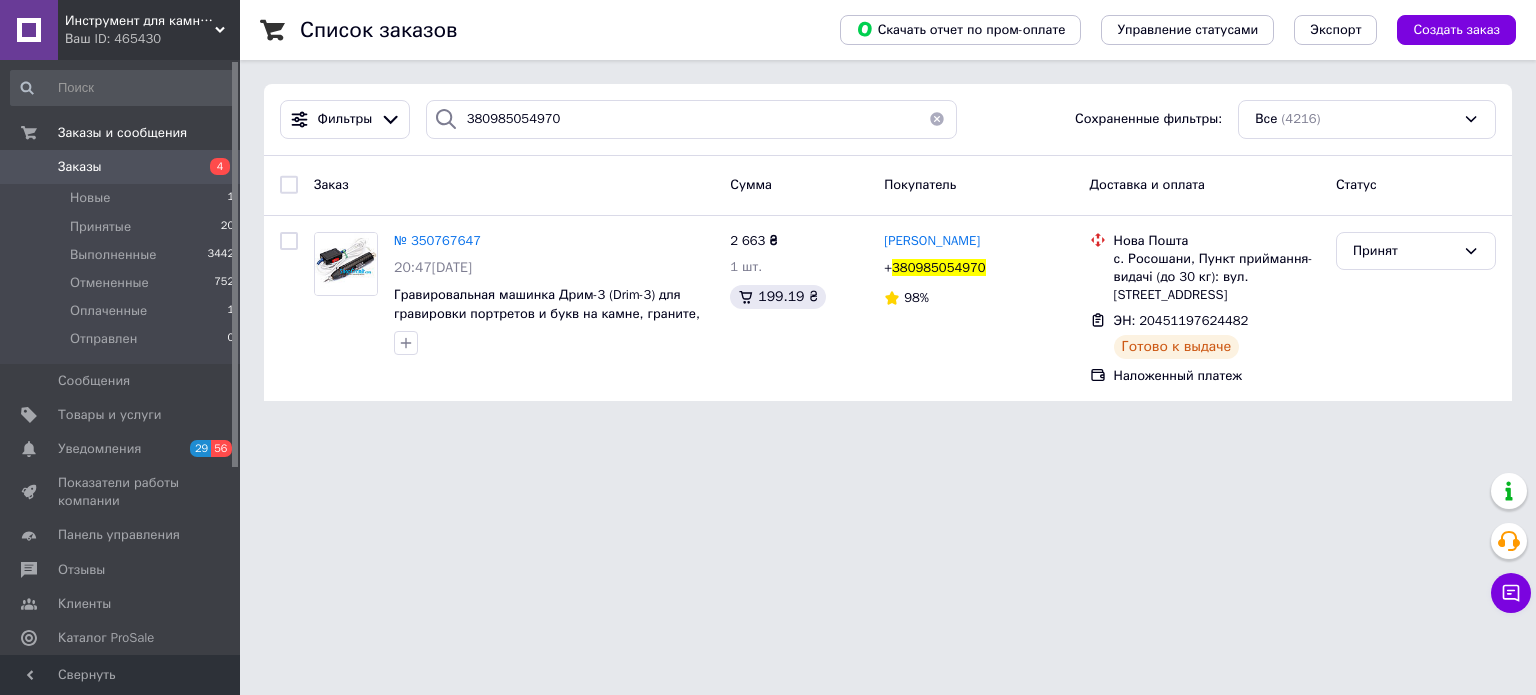 click on "Заказы" at bounding box center (121, 167) 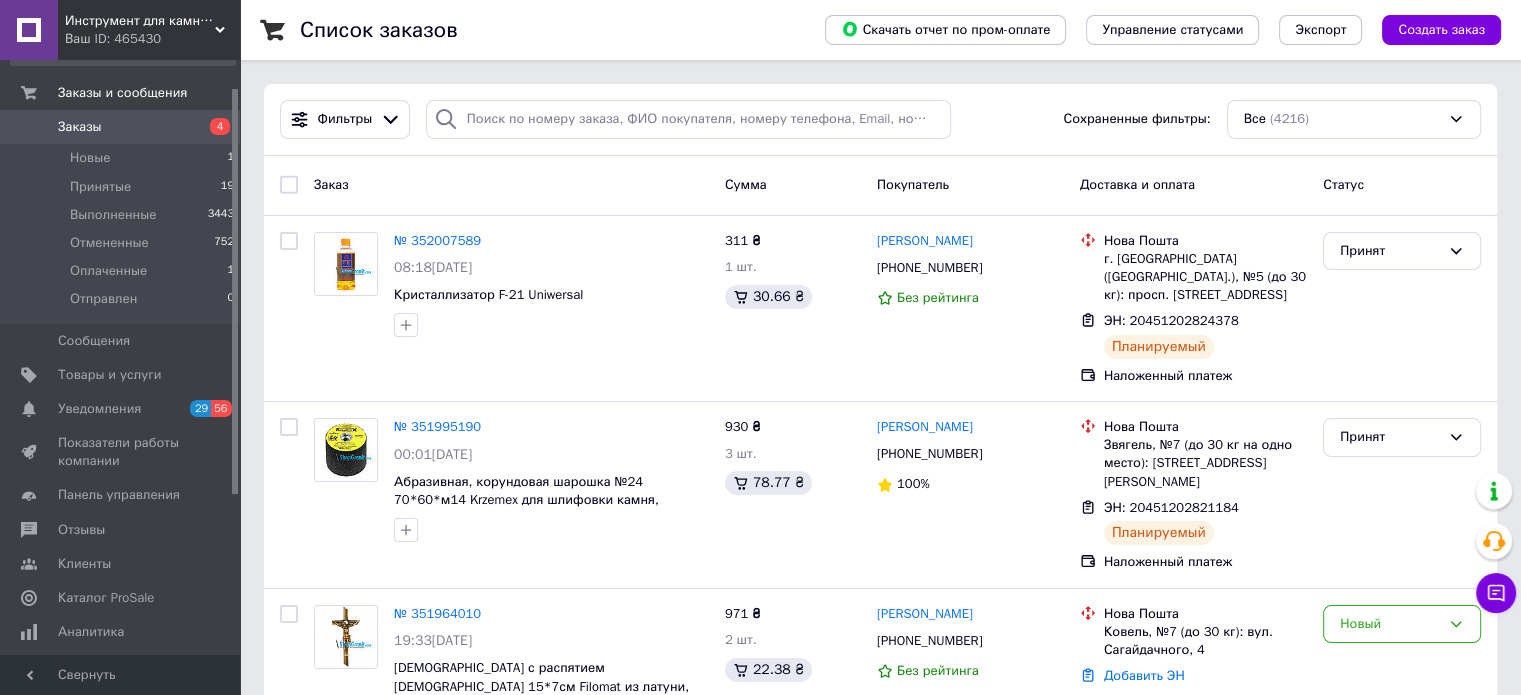 scroll, scrollTop: 80, scrollLeft: 0, axis: vertical 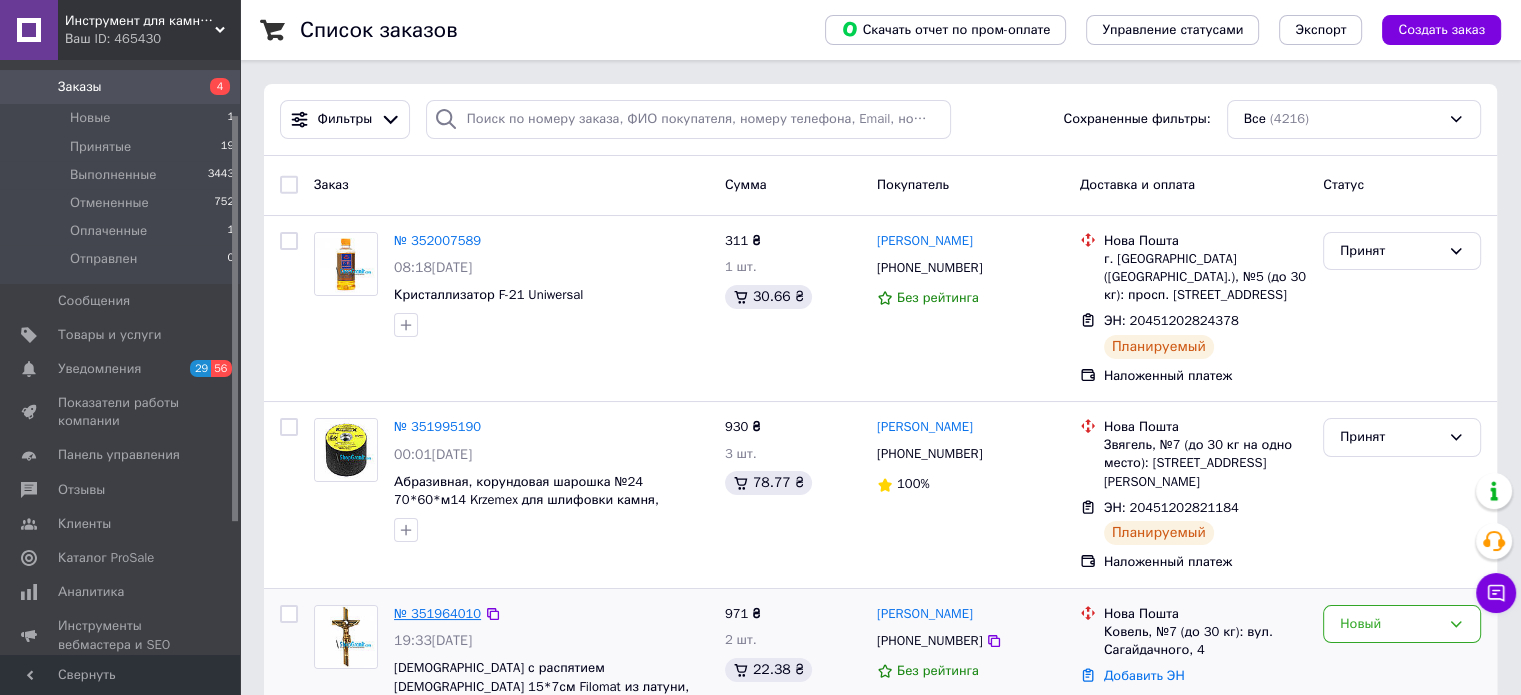 click on "№ 351964010" at bounding box center [437, 613] 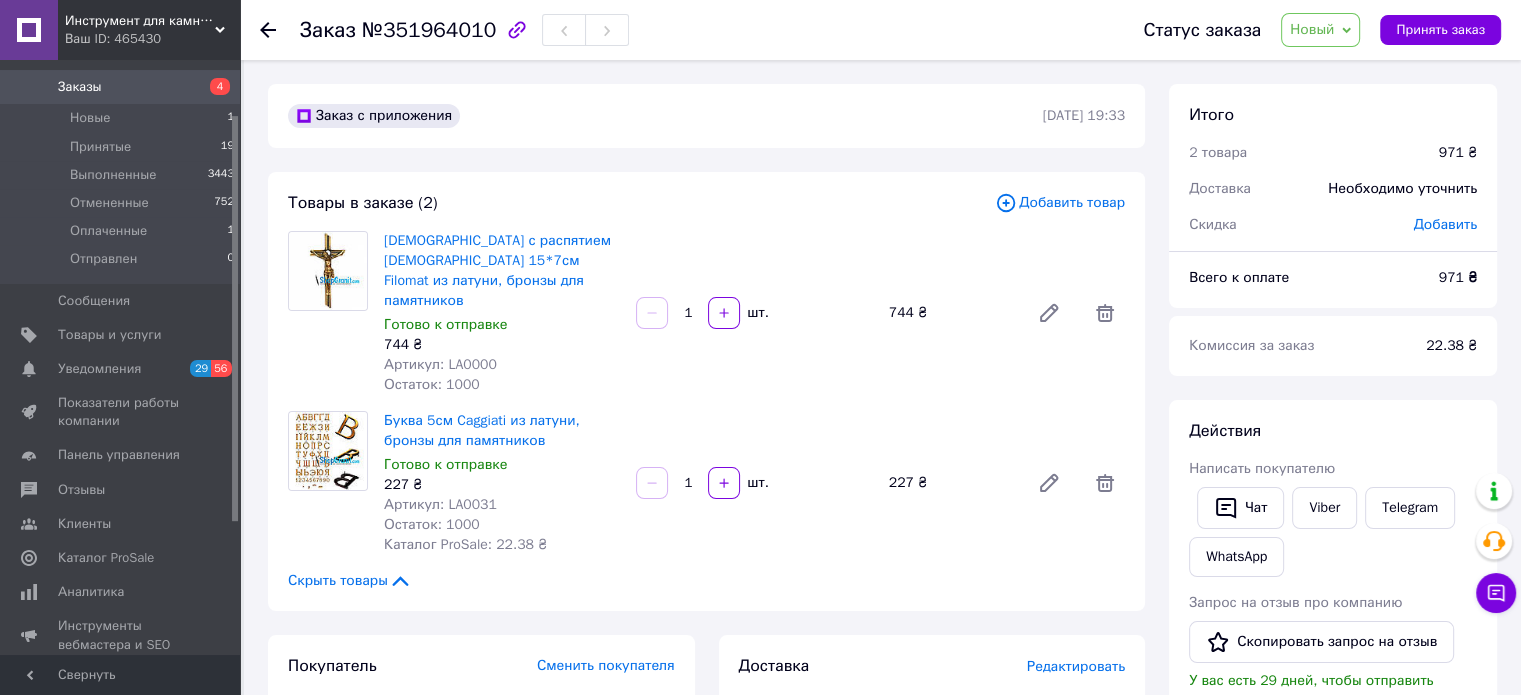 click on "Статус заказа Новый Принят Выполнен Отменен Оплаченный Отправлен Принять заказ" at bounding box center [1302, 30] 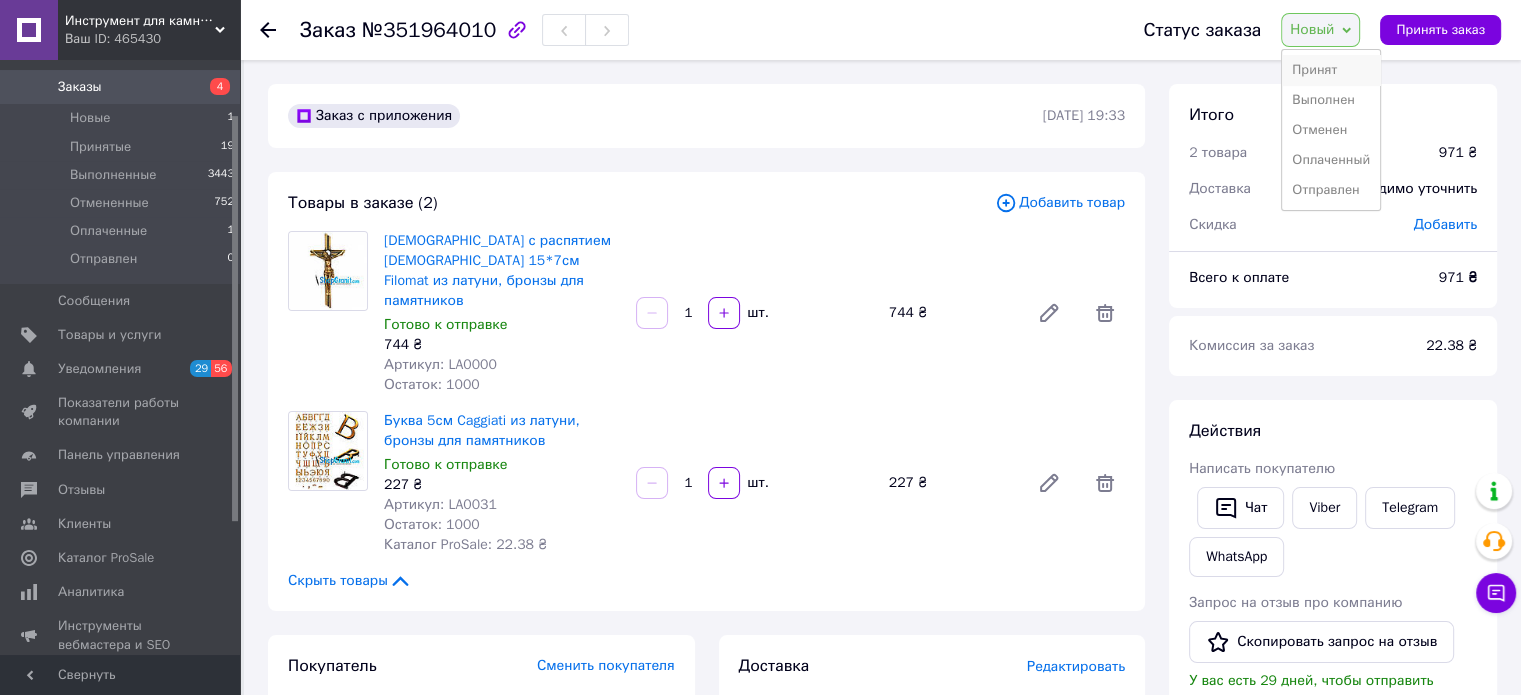 click on "Принят" at bounding box center (1331, 70) 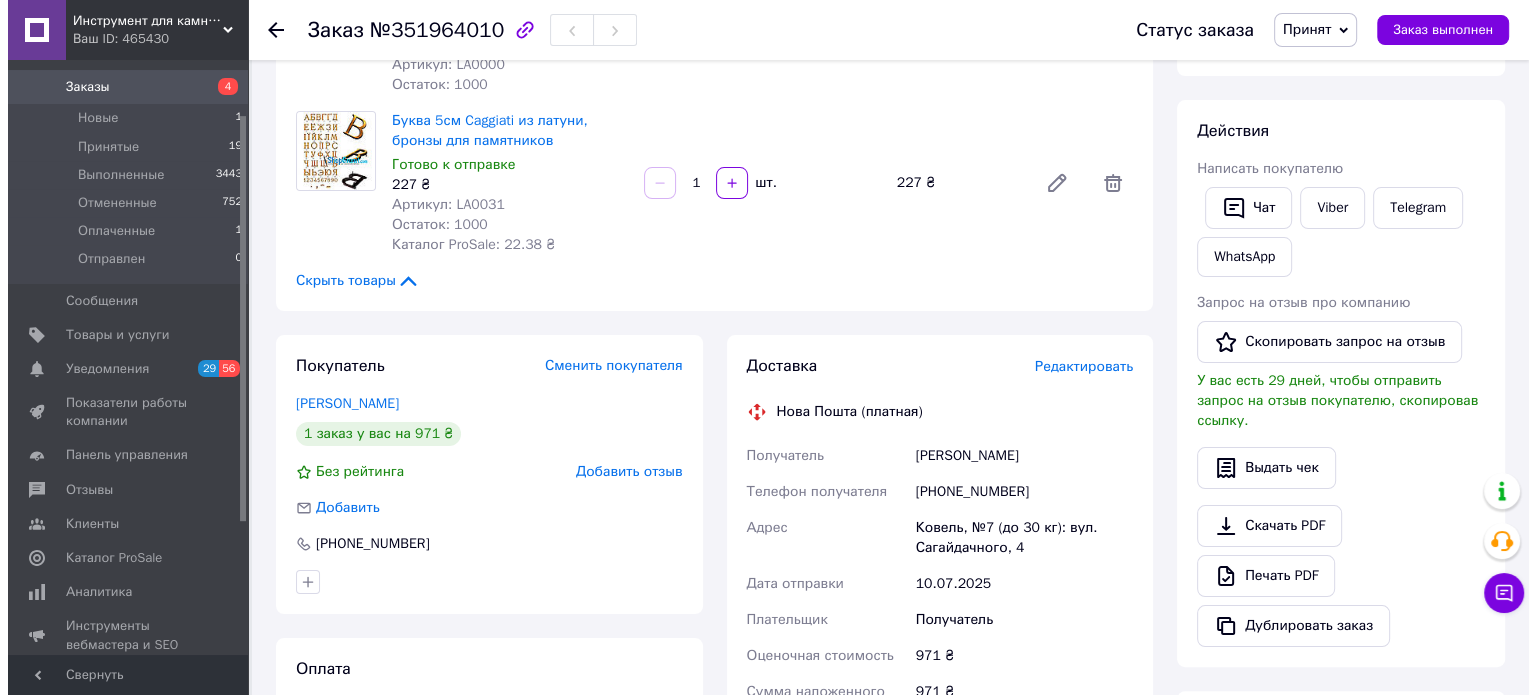 scroll, scrollTop: 316, scrollLeft: 0, axis: vertical 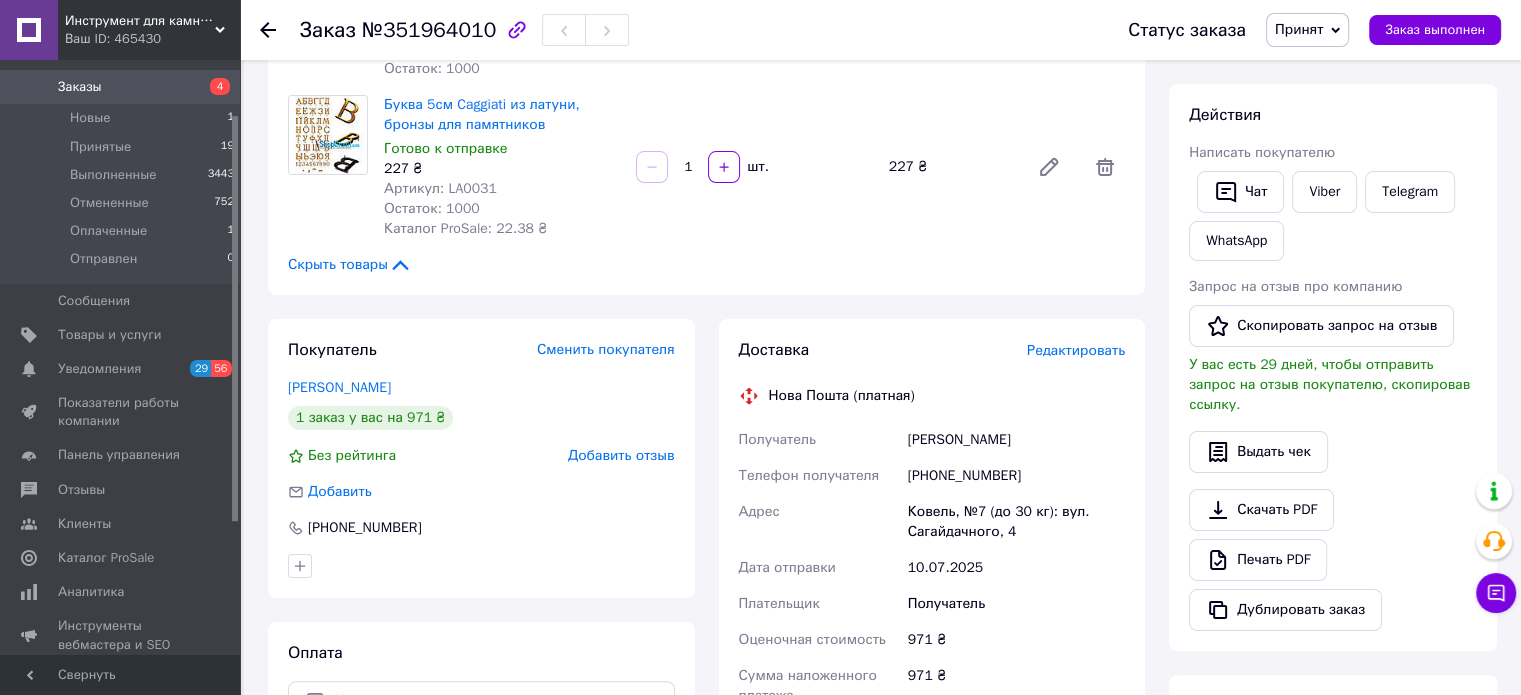 click on "Редактировать" at bounding box center [1076, 350] 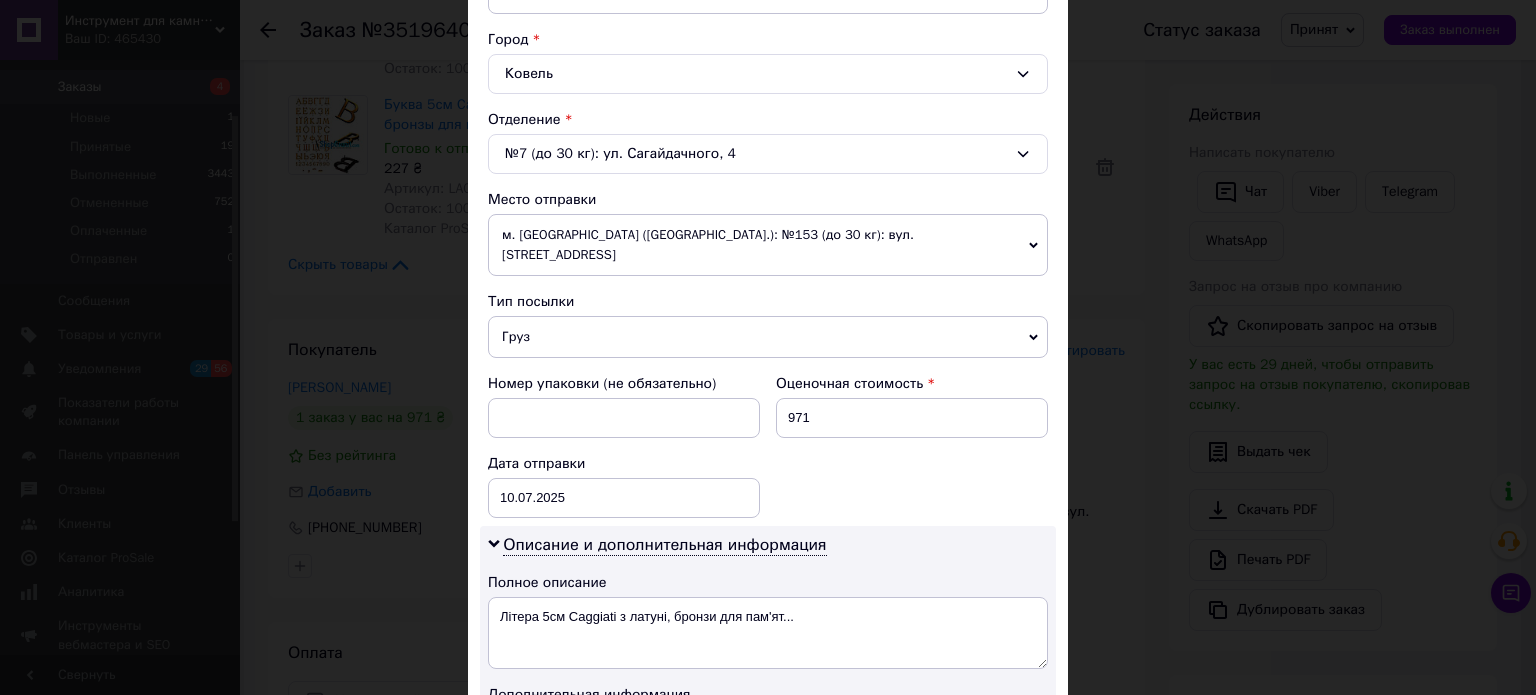 scroll, scrollTop: 550, scrollLeft: 0, axis: vertical 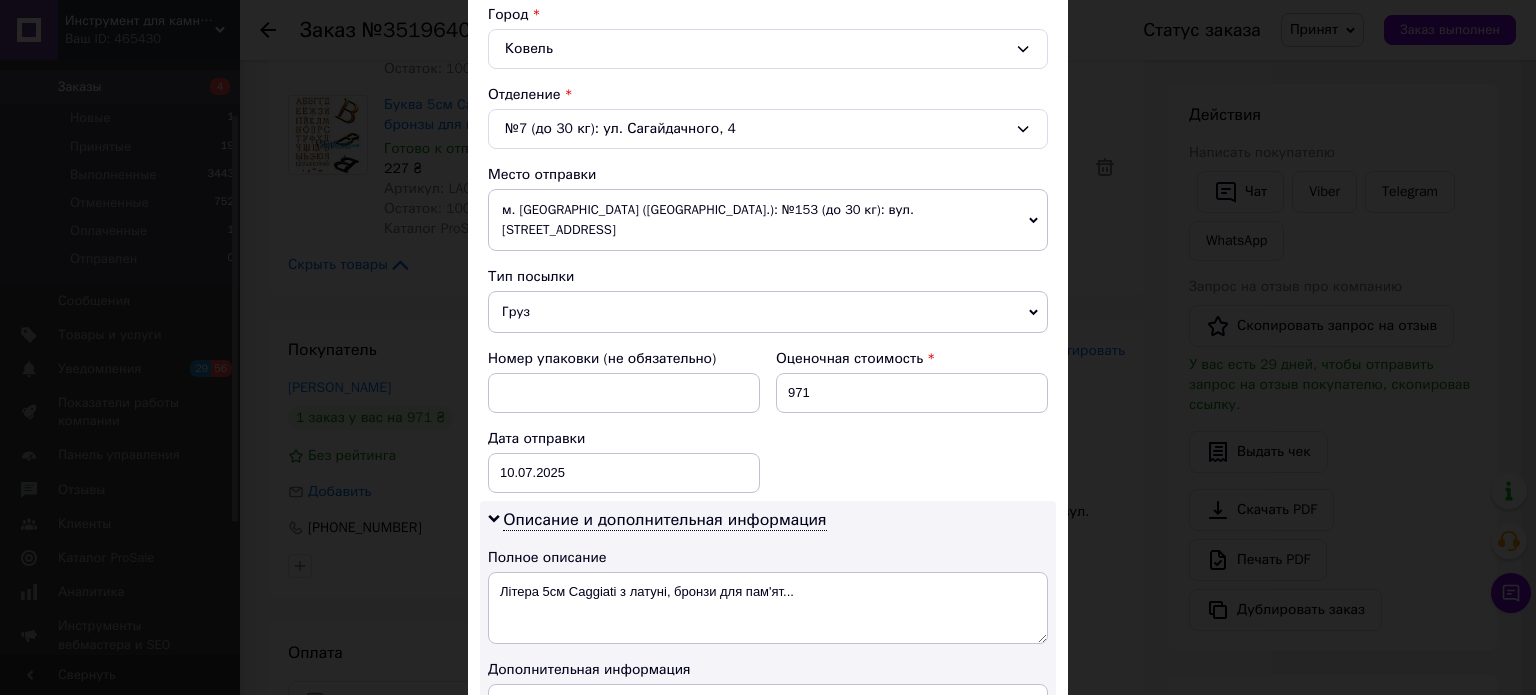click on "м. [GEOGRAPHIC_DATA] ([GEOGRAPHIC_DATA].): №153 (до 30 кг): вул. [STREET_ADDRESS]" at bounding box center (768, 220) 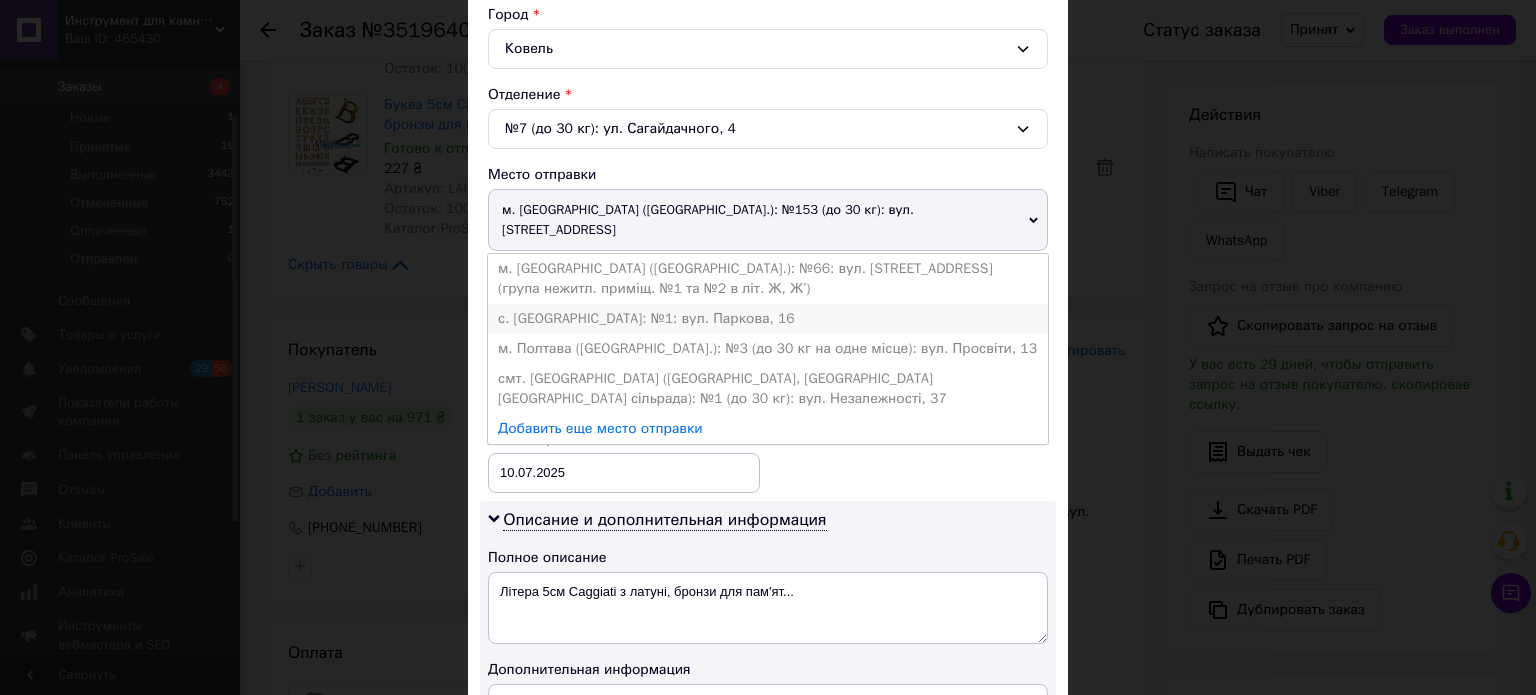 click on "с. [GEOGRAPHIC_DATA]: №1: вул. Паркова, 16" at bounding box center (768, 319) 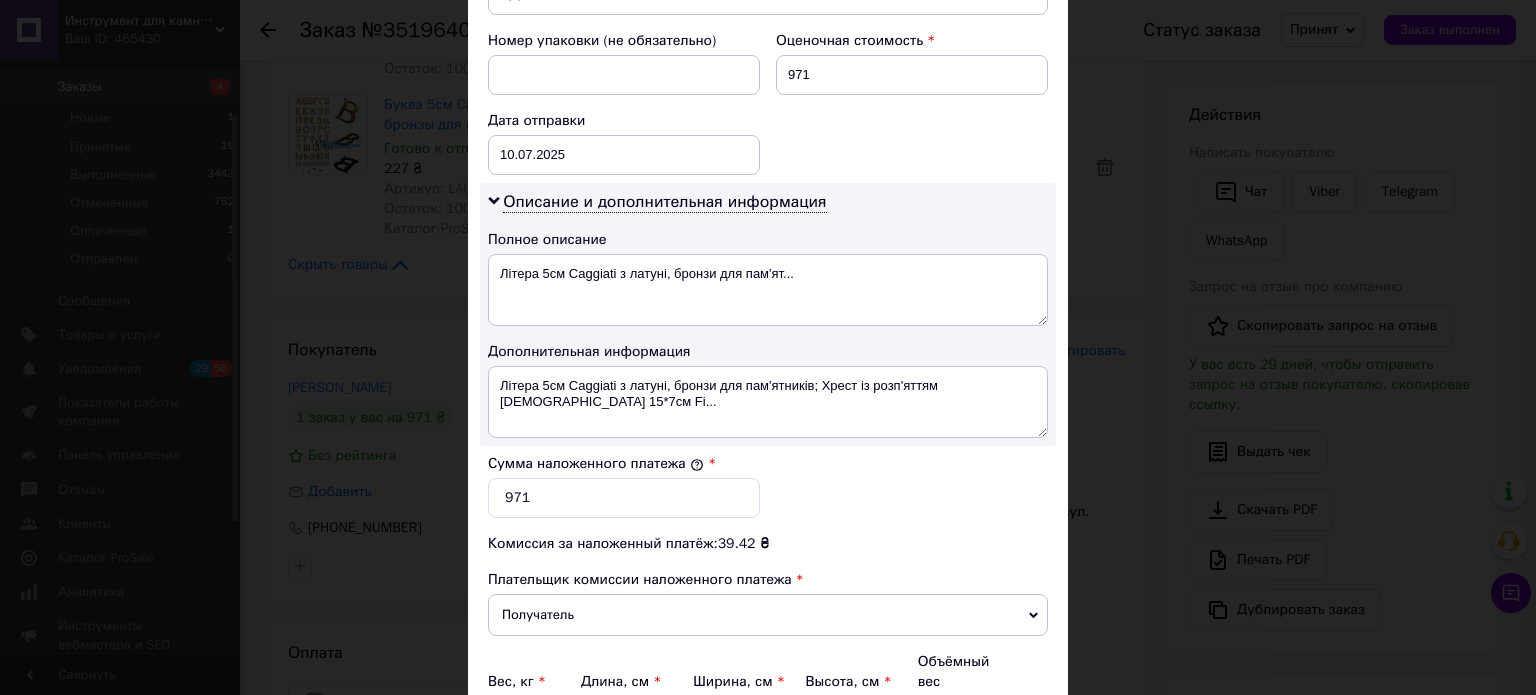 scroll, scrollTop: 864, scrollLeft: 0, axis: vertical 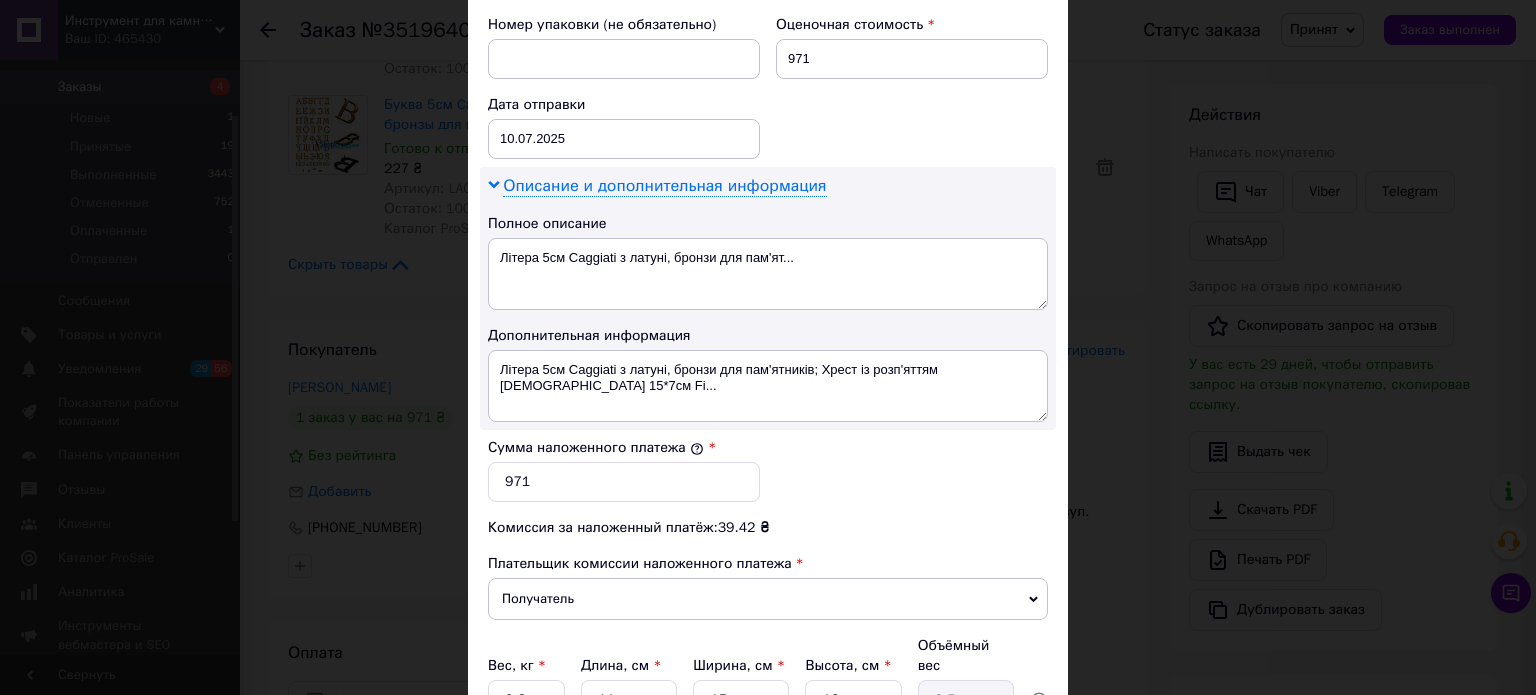 click on "Описание и дополнительная информация" at bounding box center [664, 186] 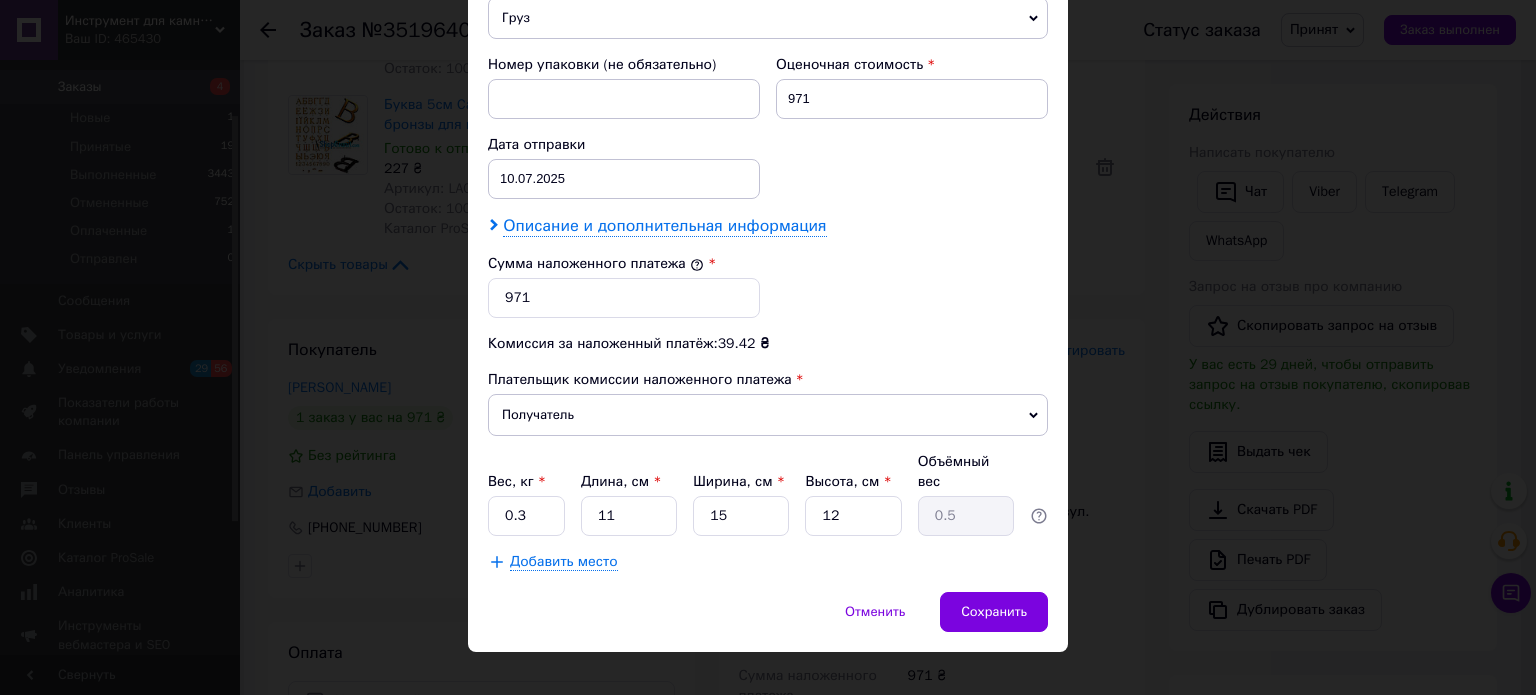 click on "Описание и дополнительная информация" at bounding box center [664, 226] 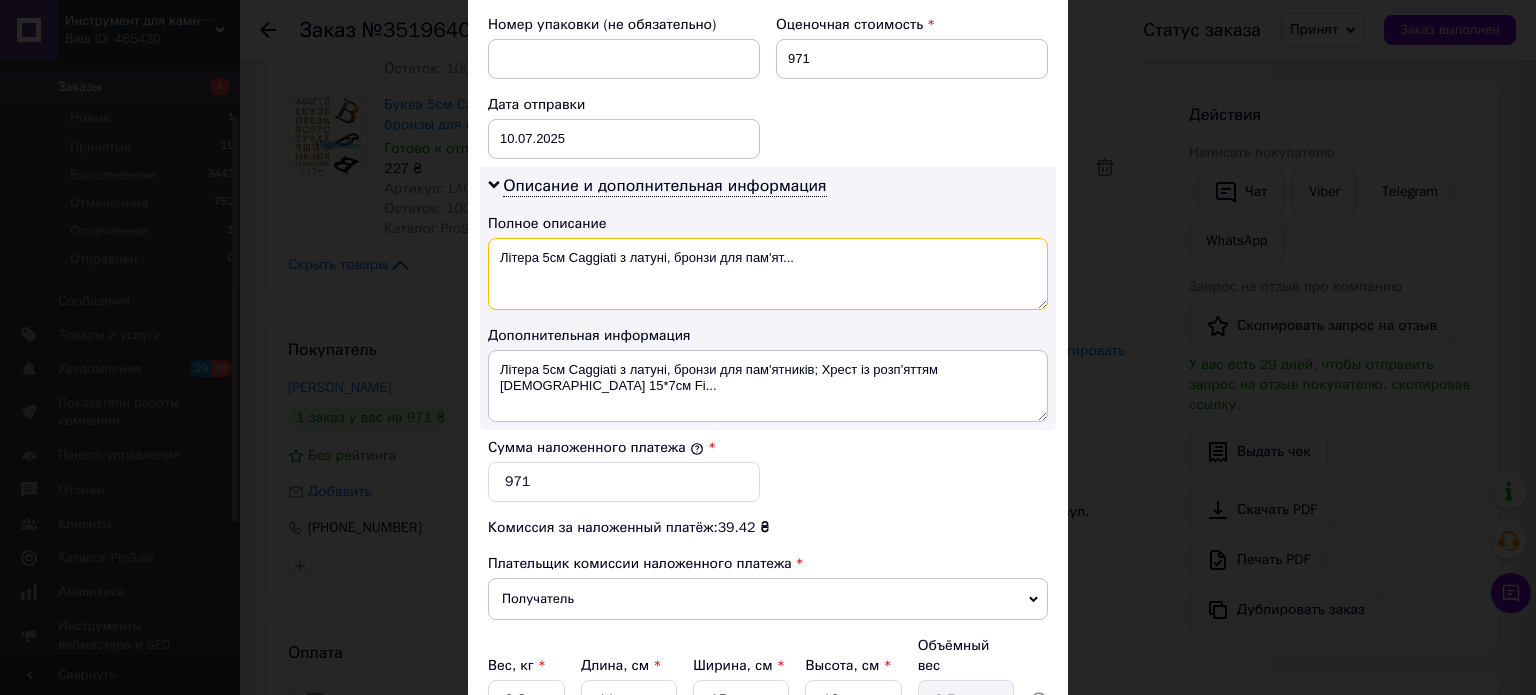 click on "Літера 5см Caggiati з латуні, бронзи для пам'ят..." at bounding box center [768, 274] 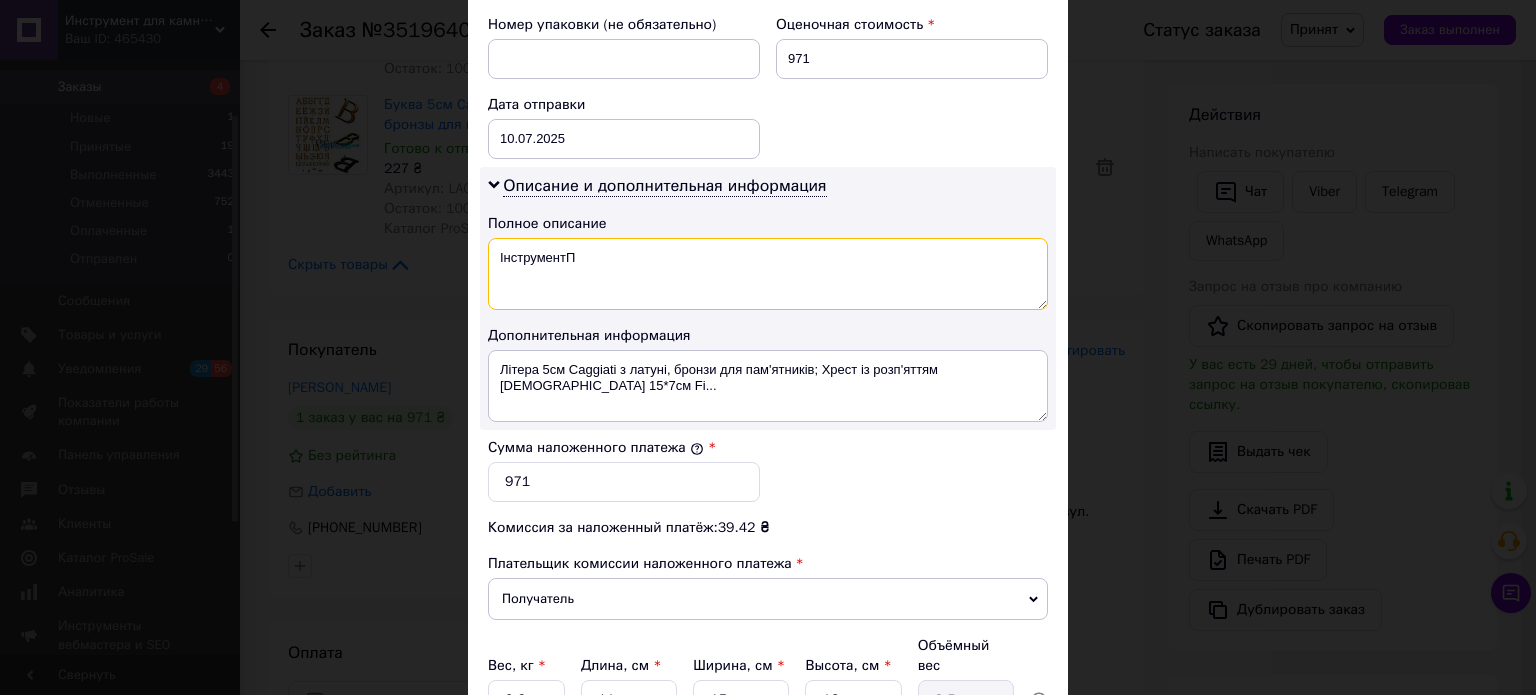 click on "ІнструментП" at bounding box center (768, 274) 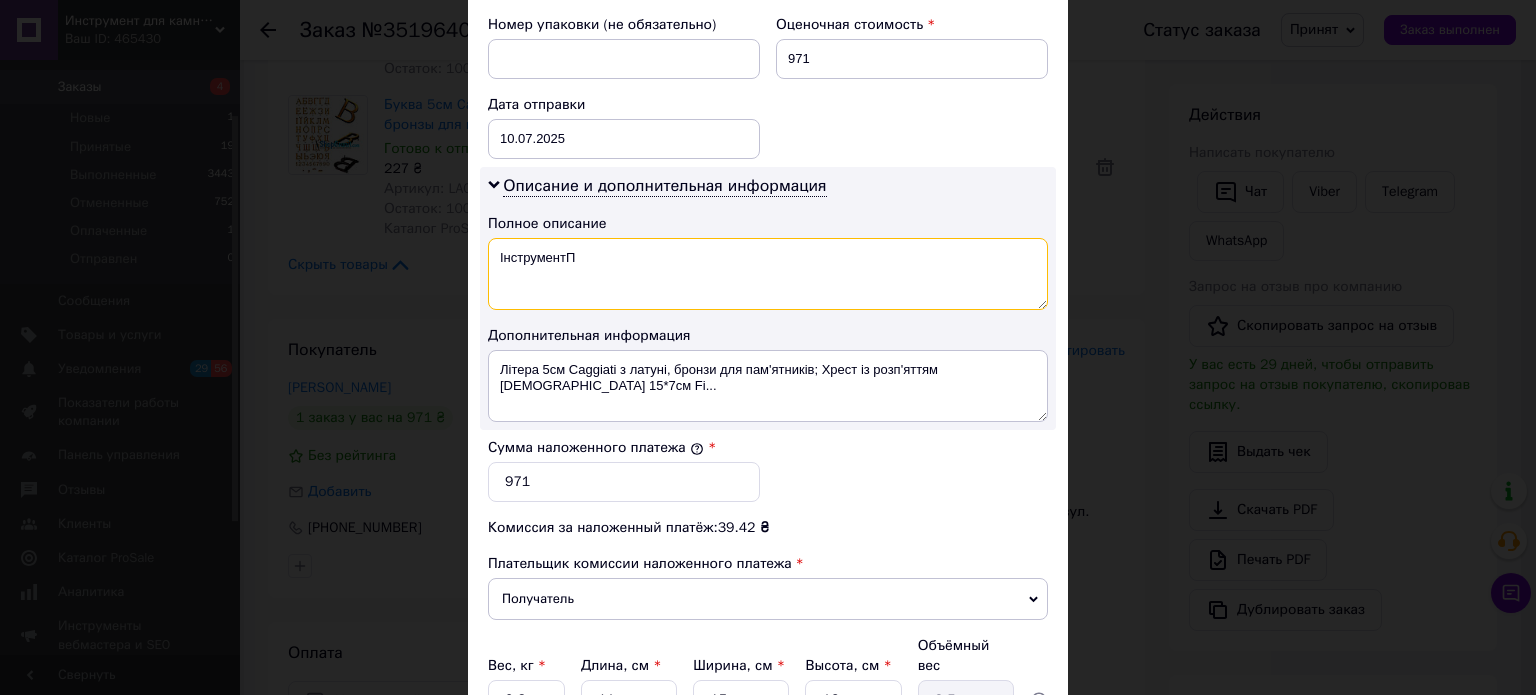 type on "ІнструментП" 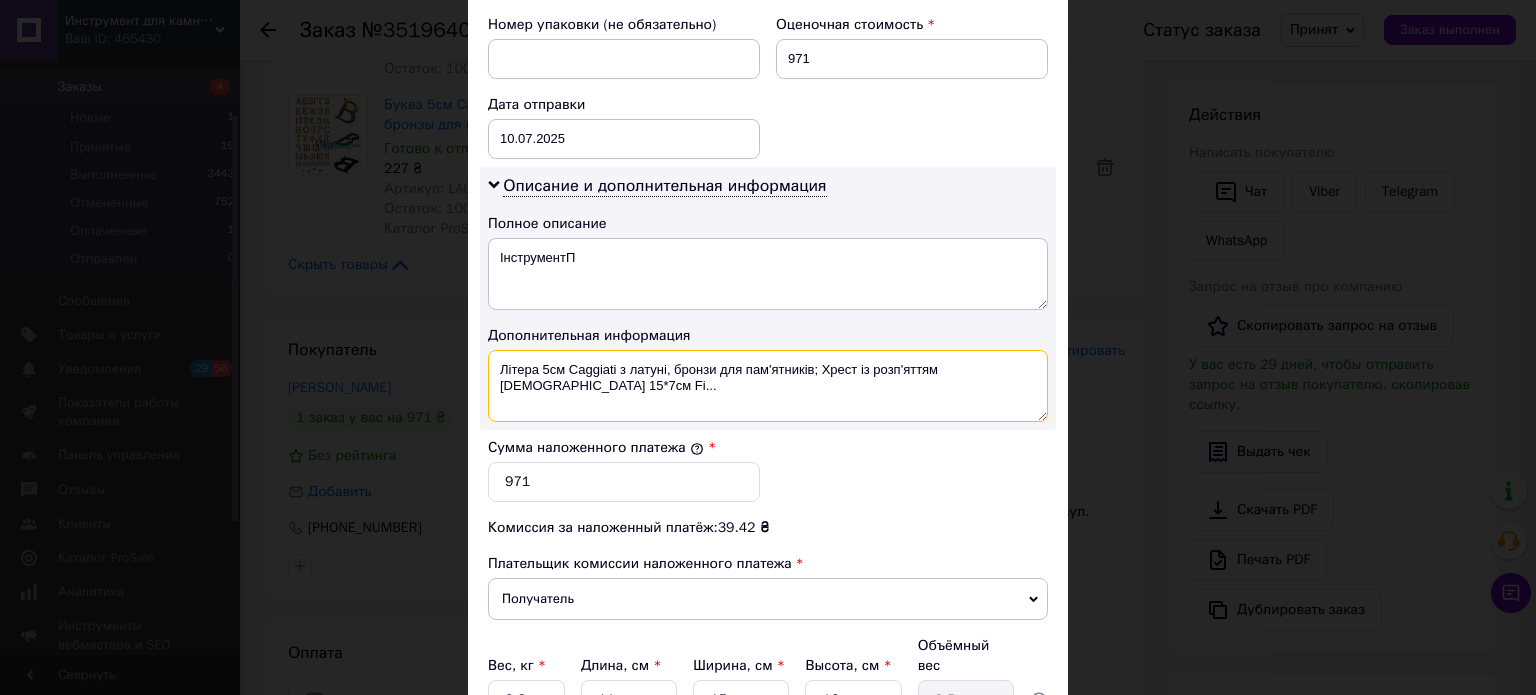 click on "Літера 5см Caggiati з латуні, бронзи для пам'ятників; Хрест із розп'яттям [DEMOGRAPHIC_DATA] 15*7см Fi..." at bounding box center [768, 386] 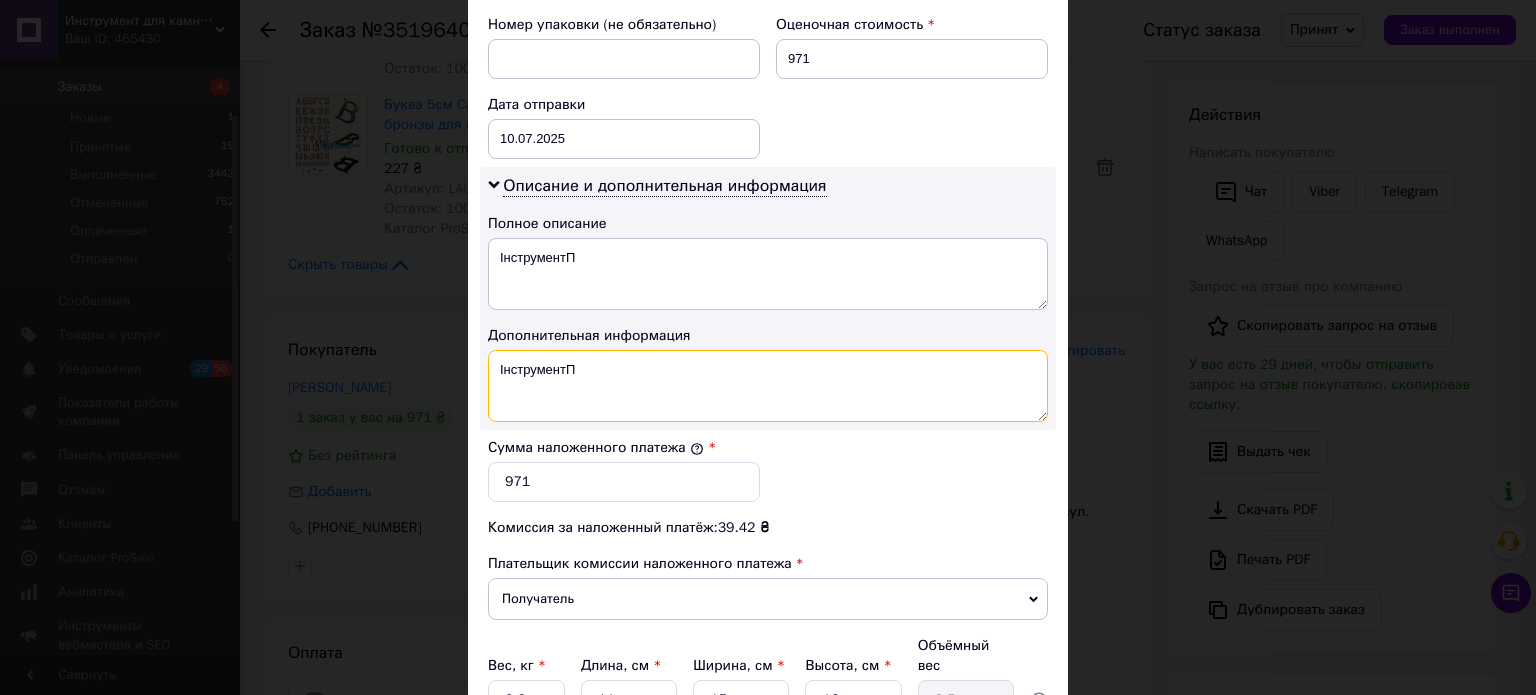 type on "ІнструментП" 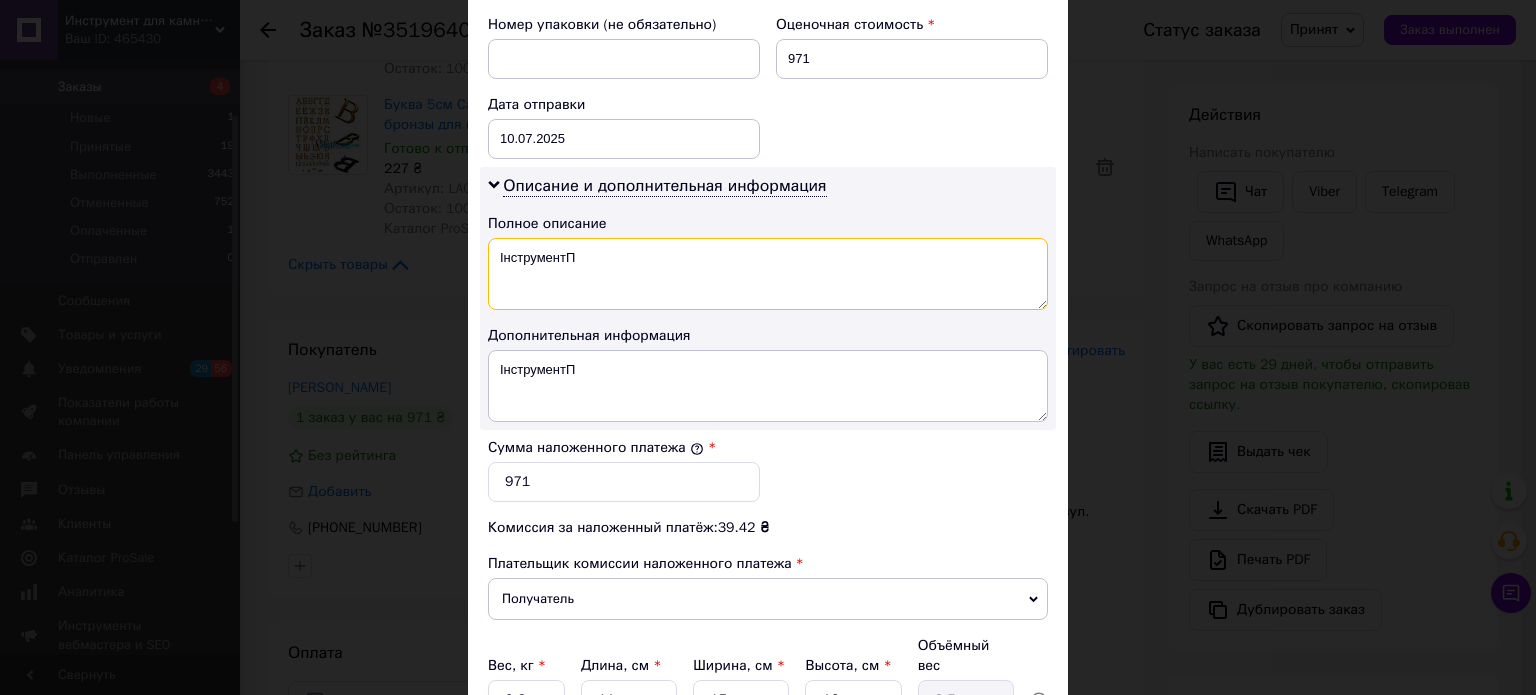 click on "ІнструментП" at bounding box center (768, 274) 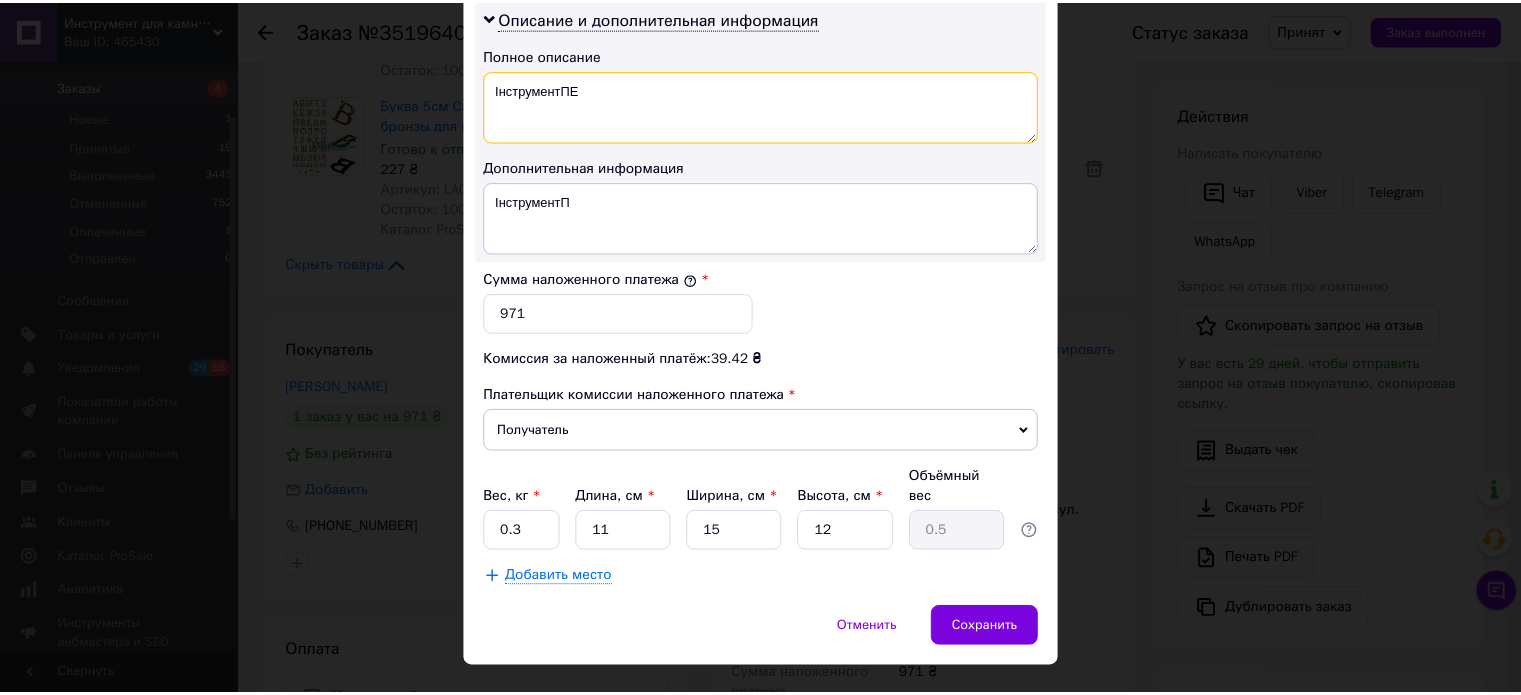 scroll, scrollTop: 1048, scrollLeft: 0, axis: vertical 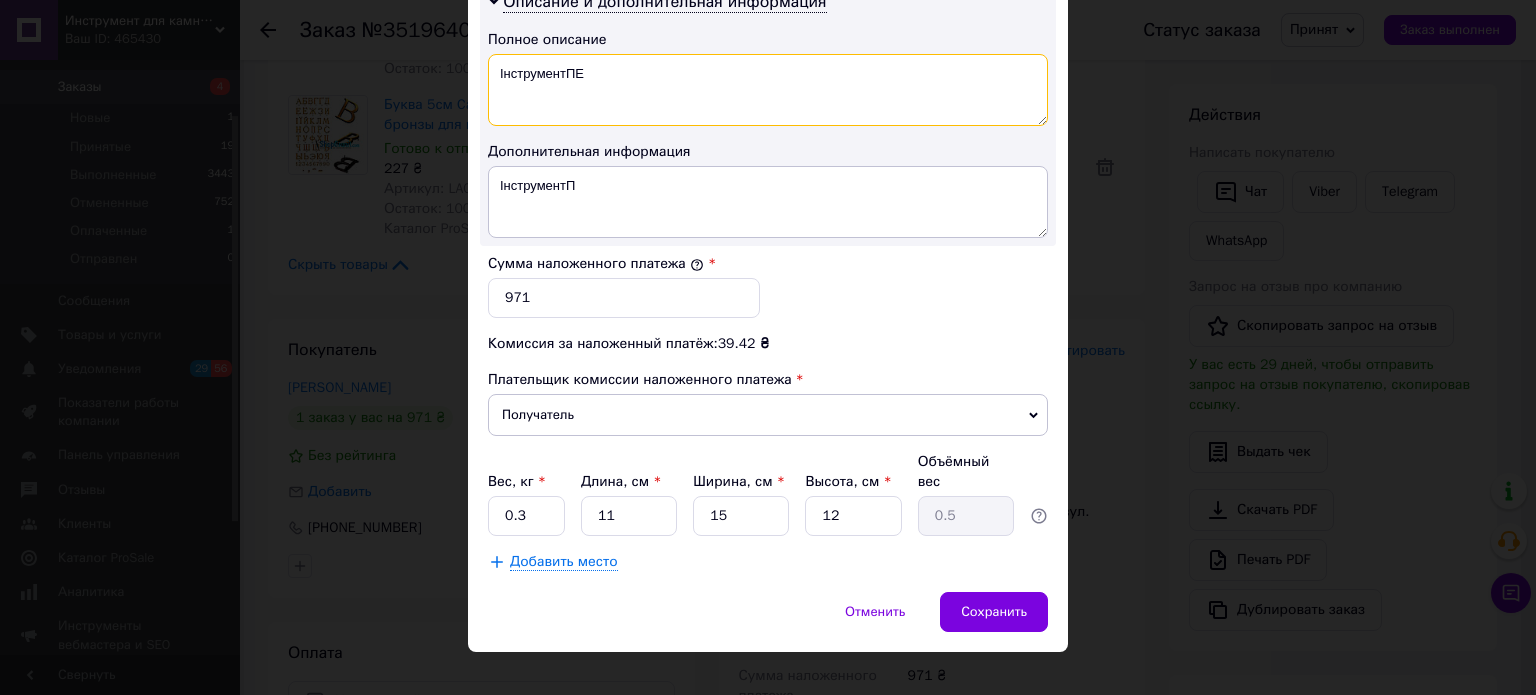 type on "ІнструментПЕ" 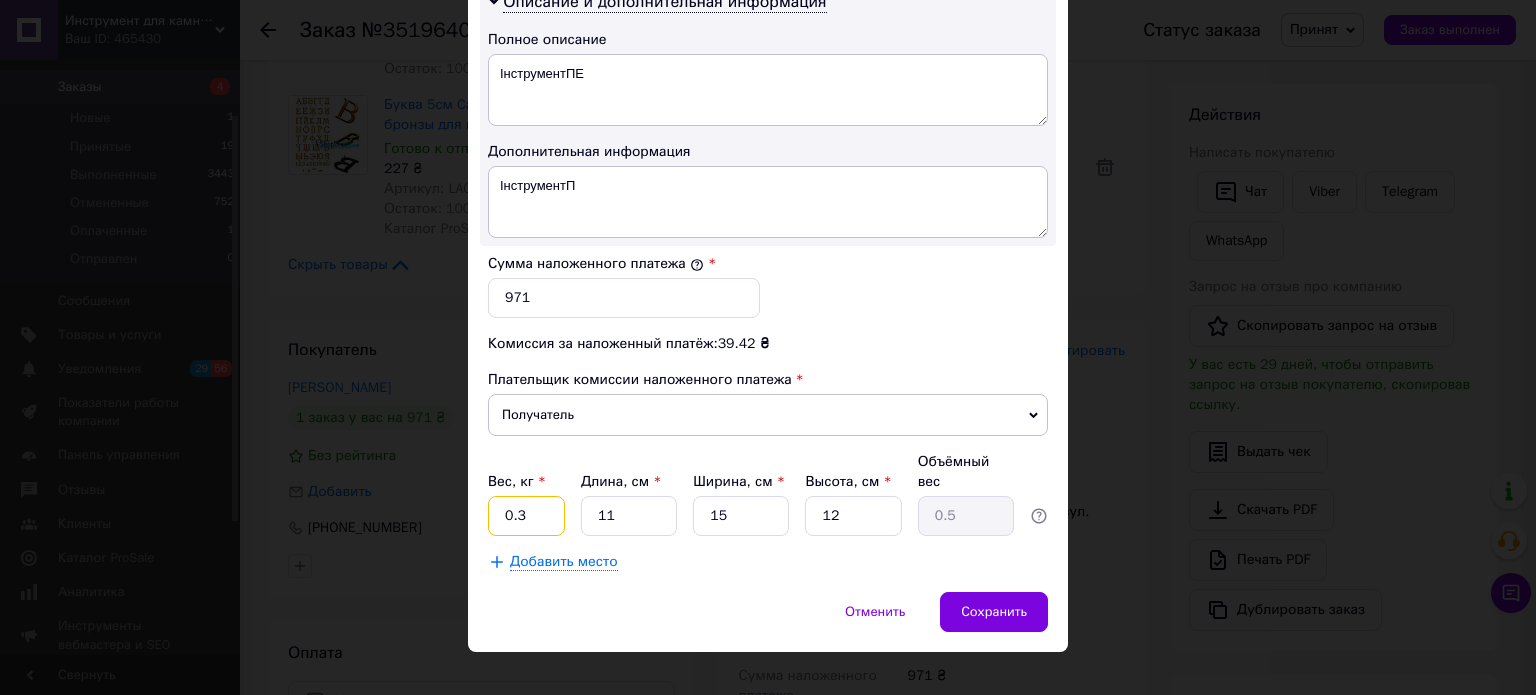 drag, startPoint x: 523, startPoint y: 490, endPoint x: 500, endPoint y: 487, distance: 23.194826 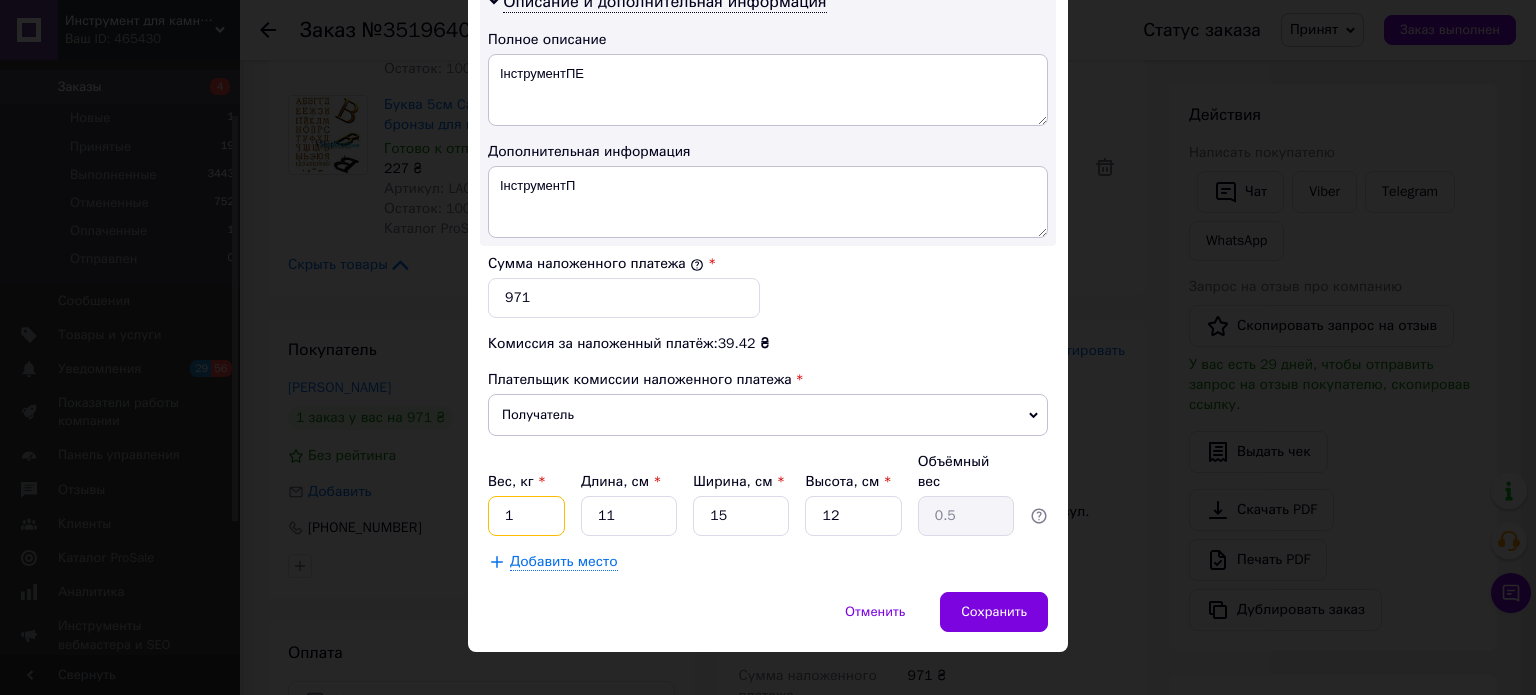 type on "1" 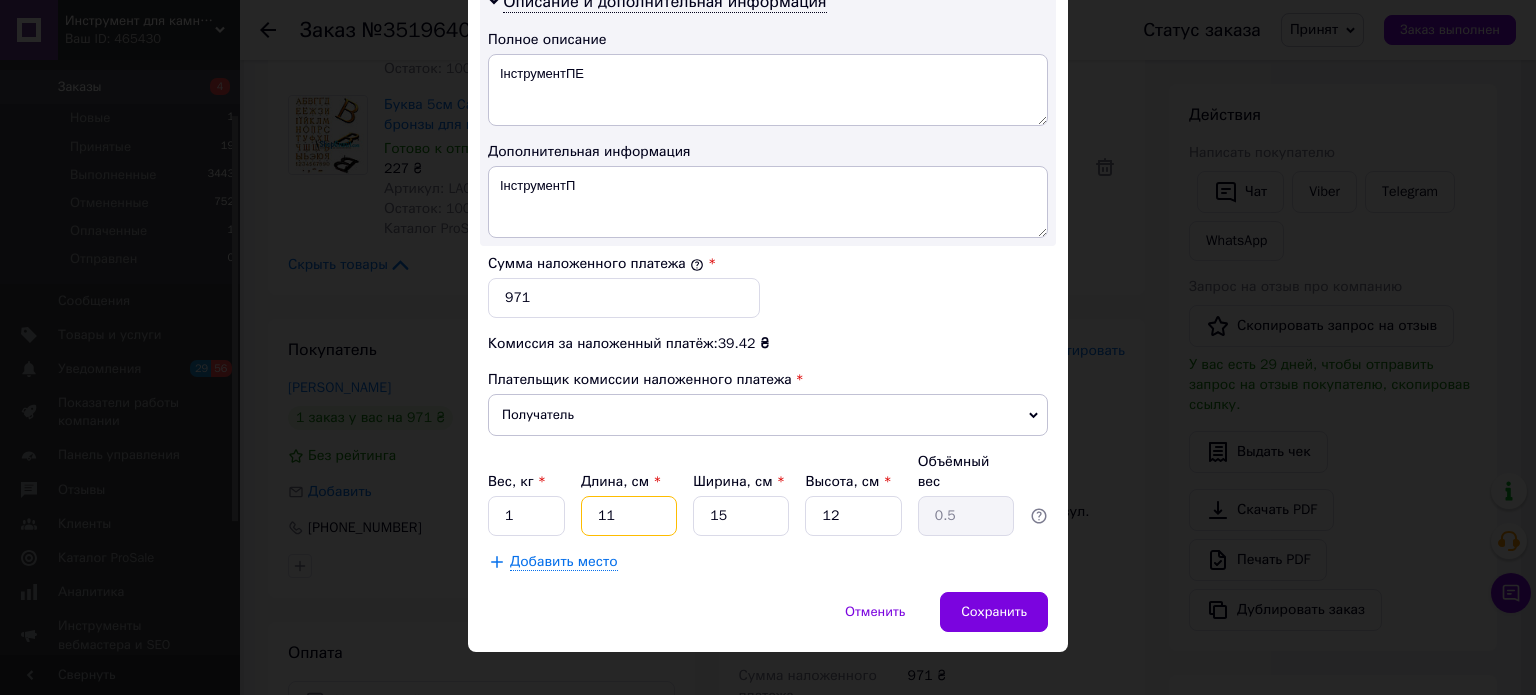 click on "11" at bounding box center (629, 516) 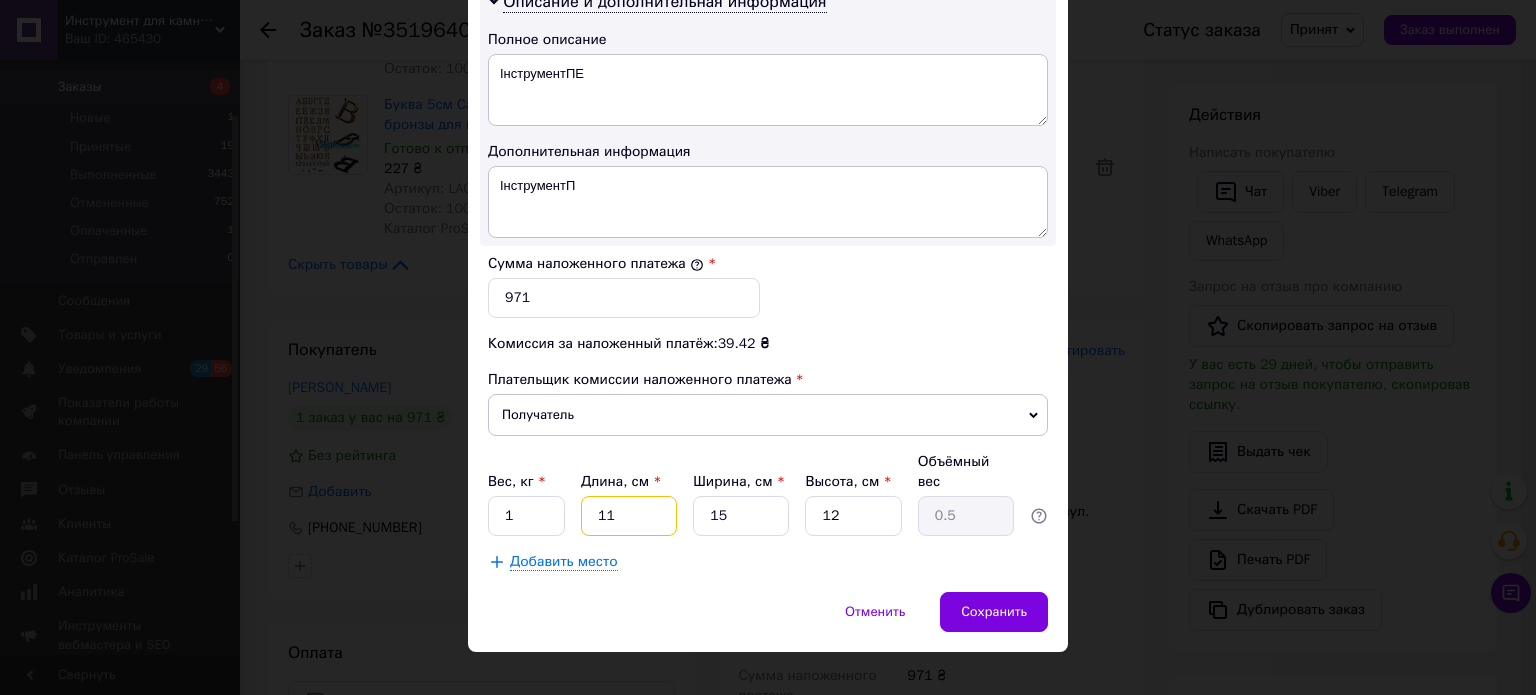 type on "1" 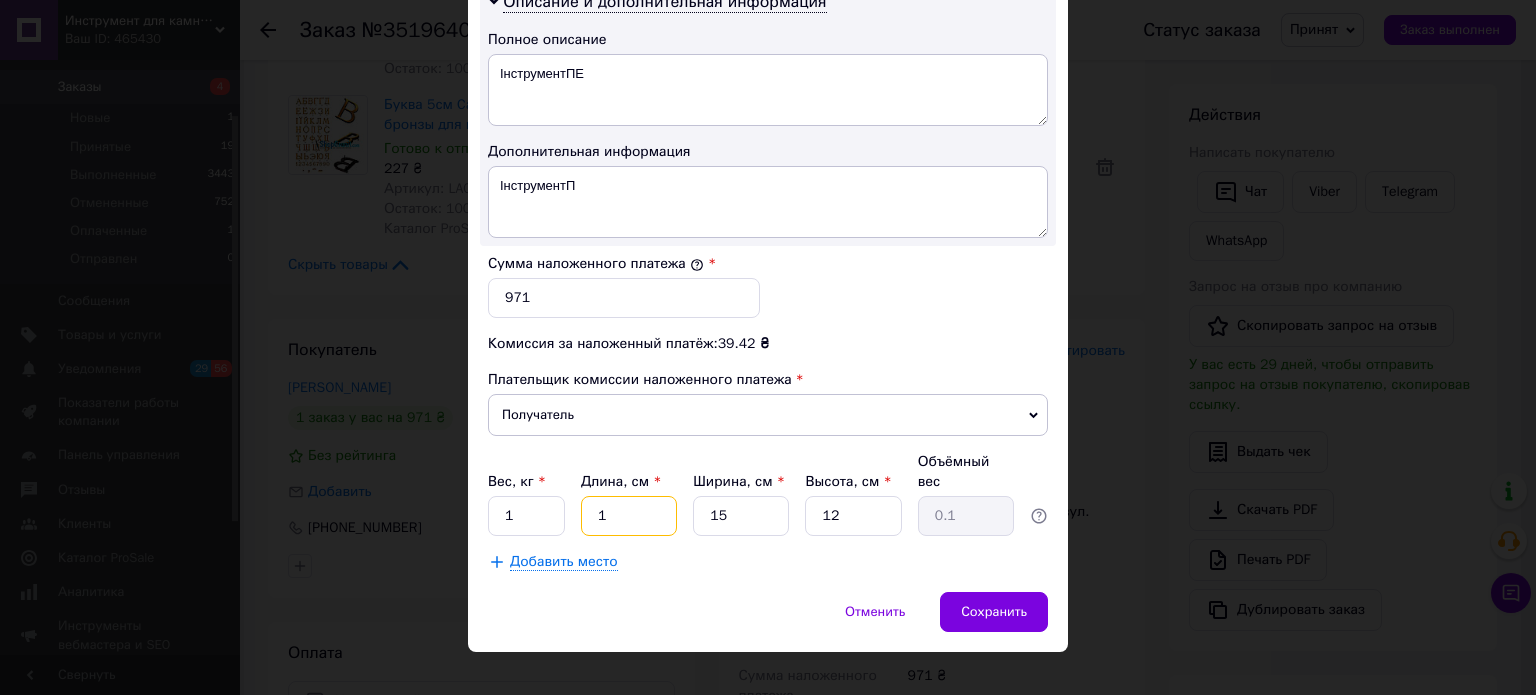 type 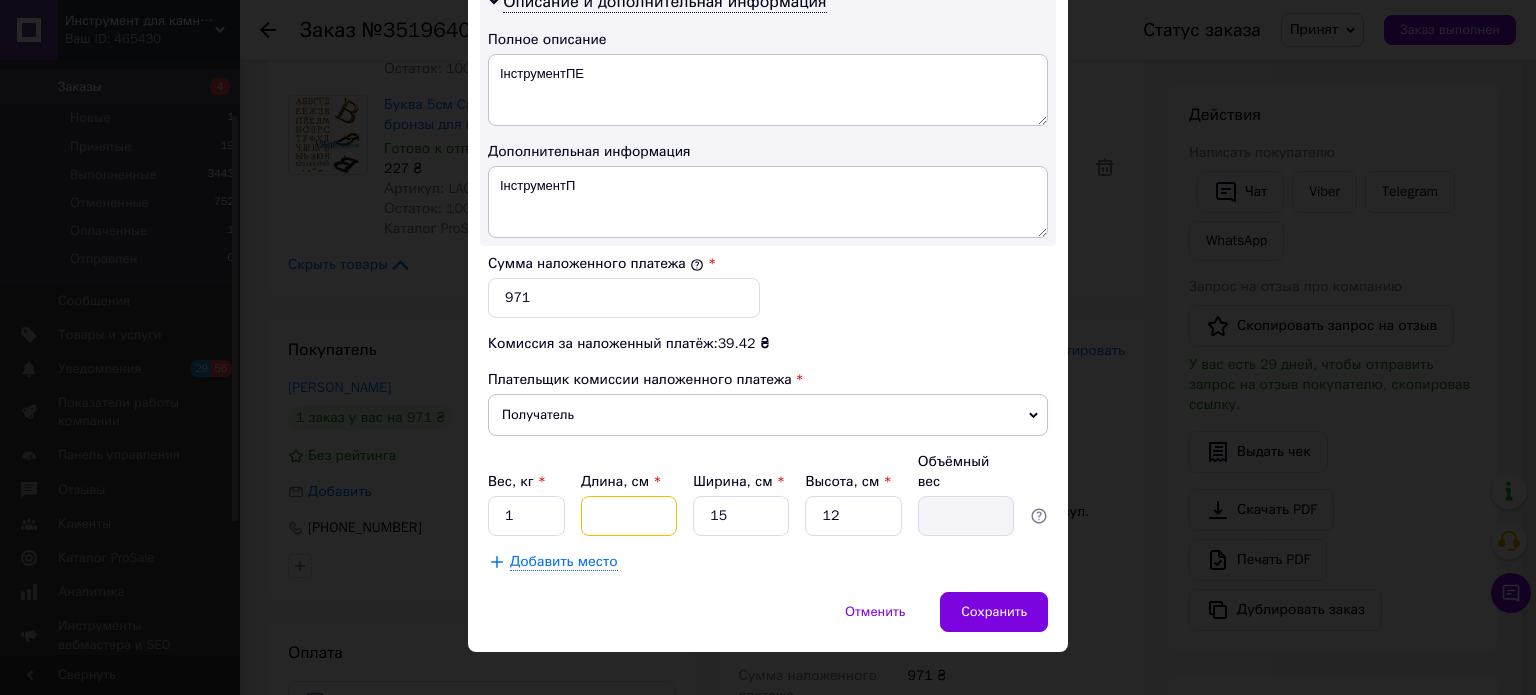 type on "2" 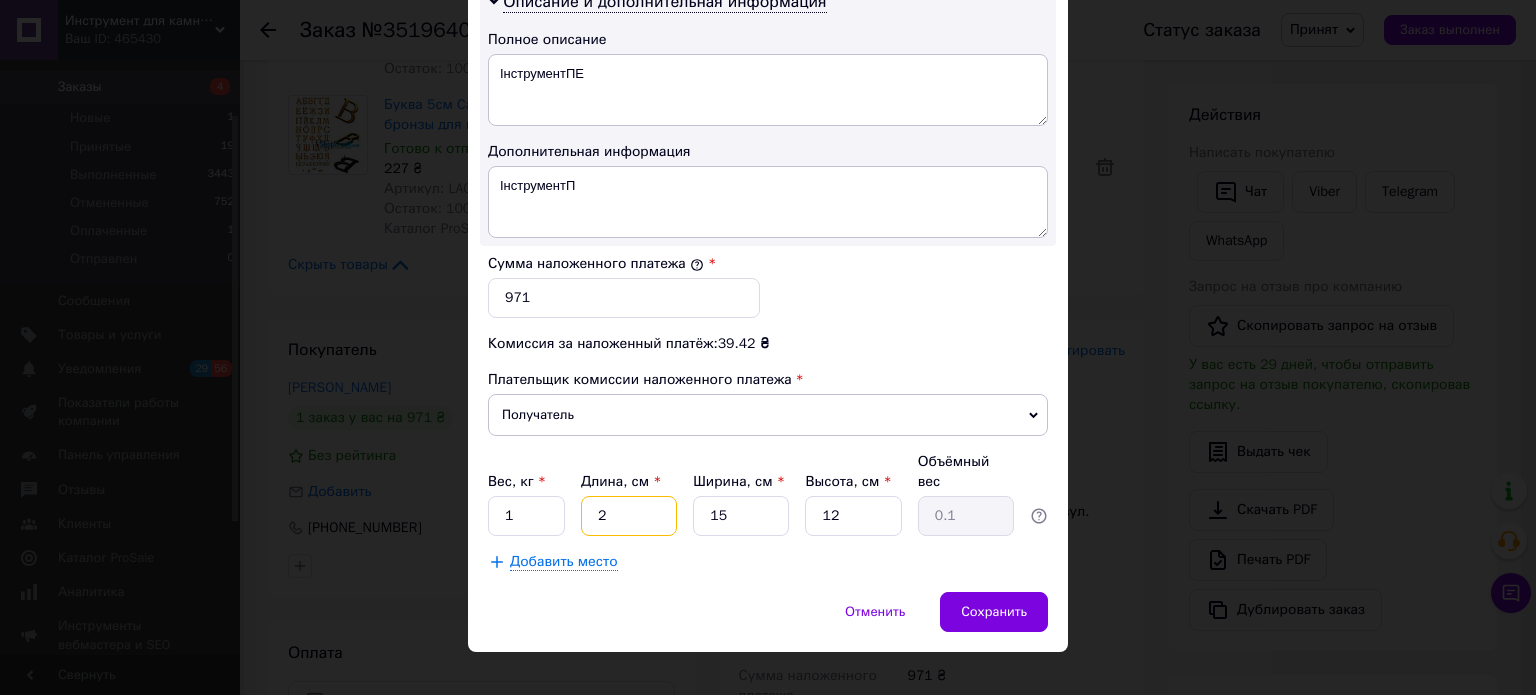 type on "20" 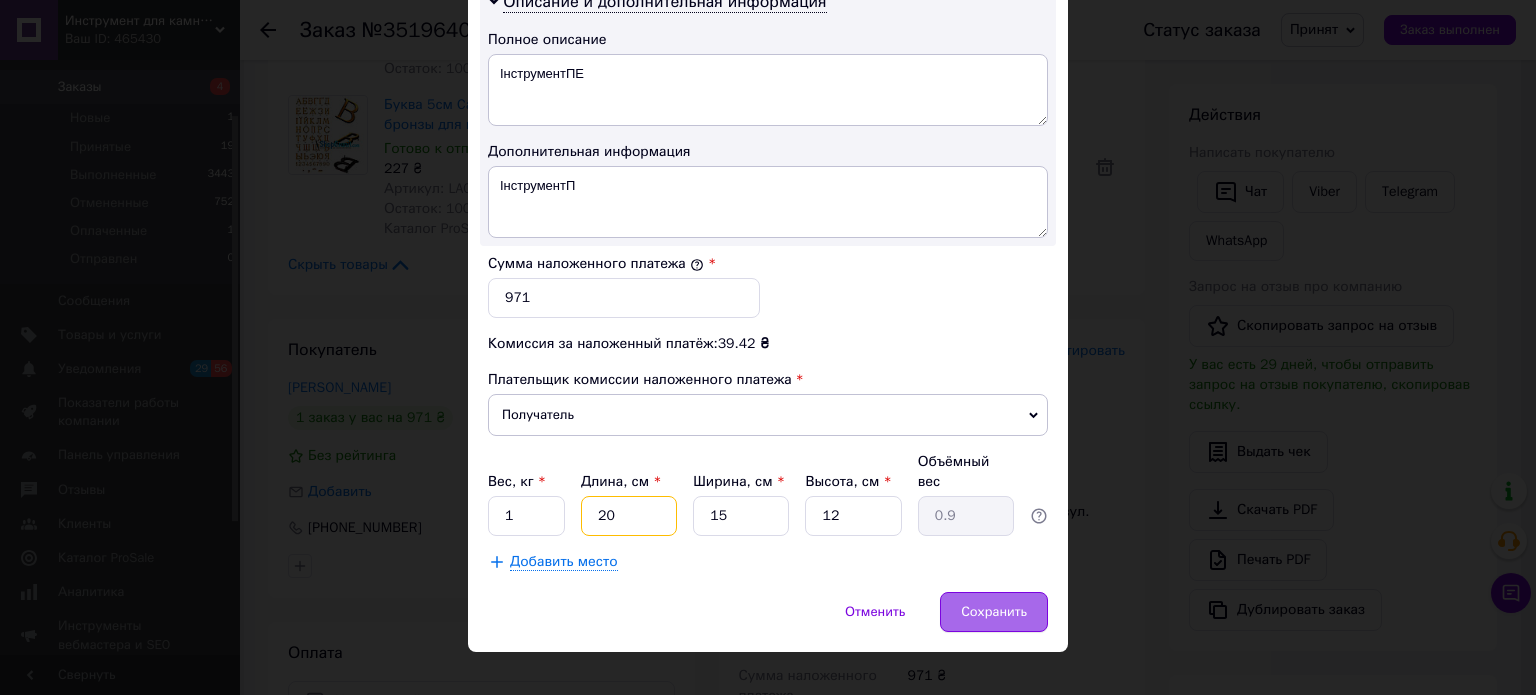 type on "20" 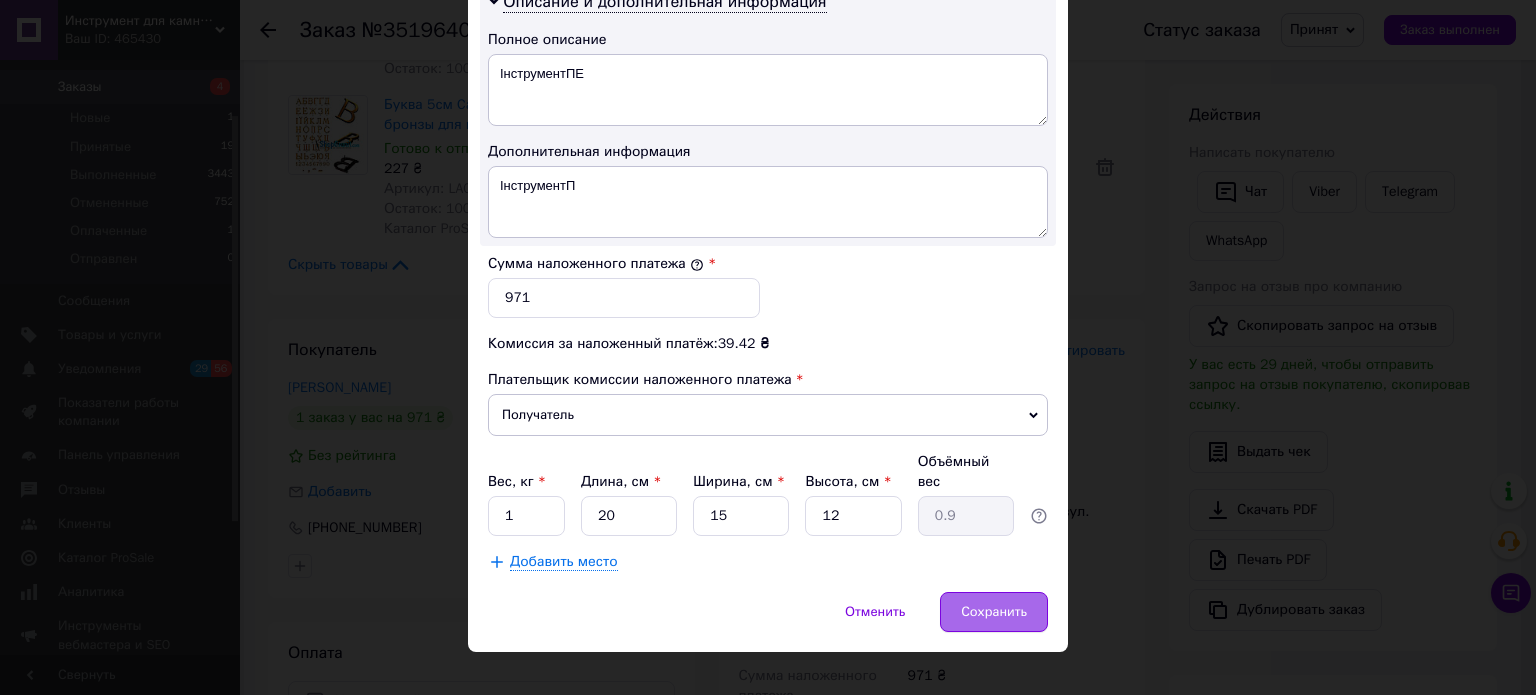 click on "Сохранить" at bounding box center (994, 612) 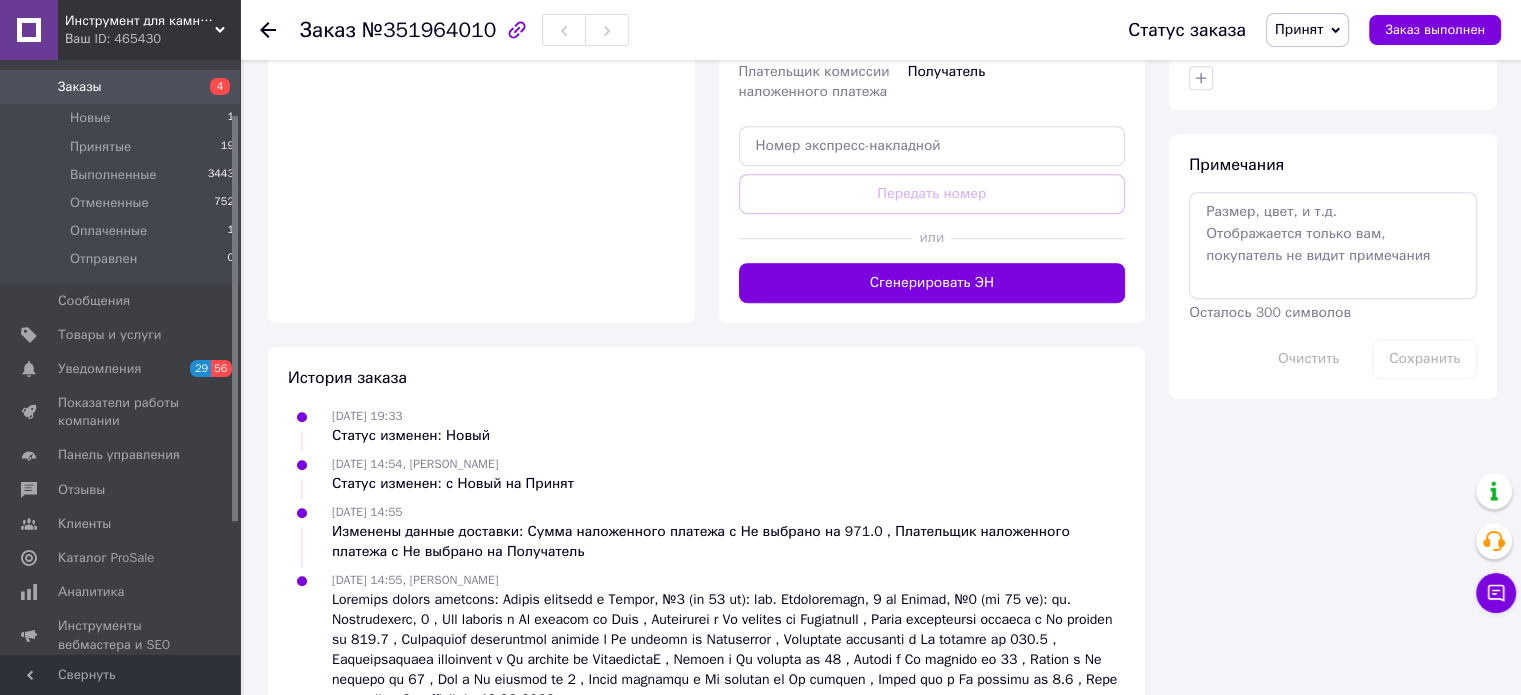 scroll, scrollTop: 1060, scrollLeft: 0, axis: vertical 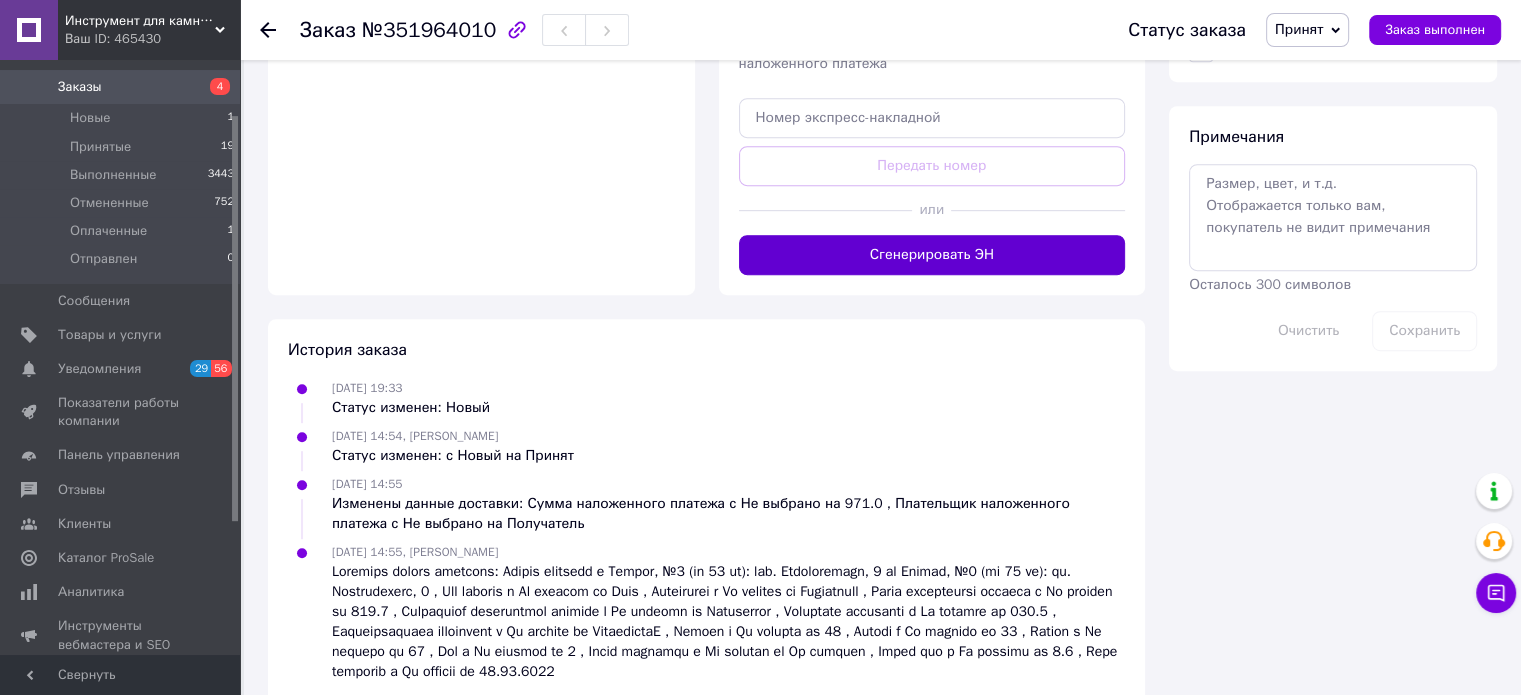 click on "Сгенерировать ЭН" at bounding box center (932, 255) 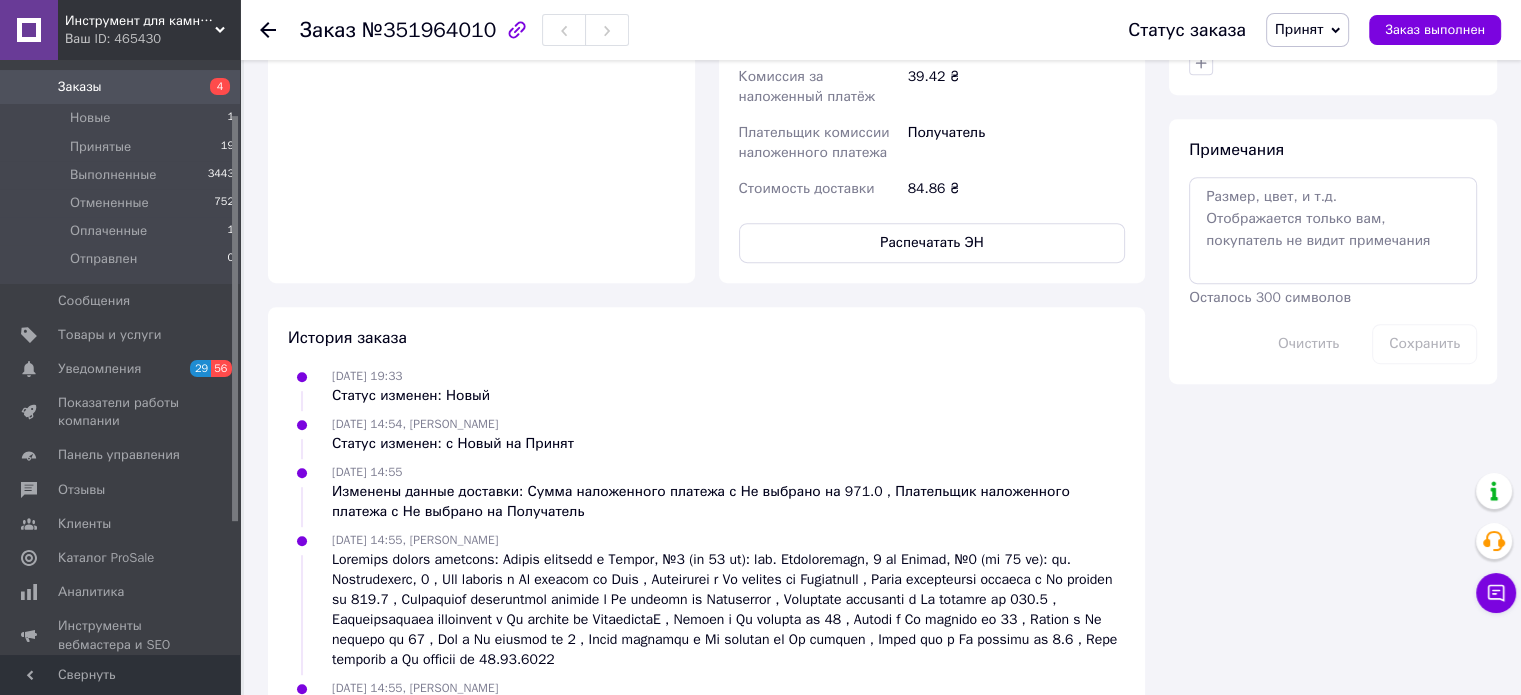 scroll, scrollTop: 1060, scrollLeft: 0, axis: vertical 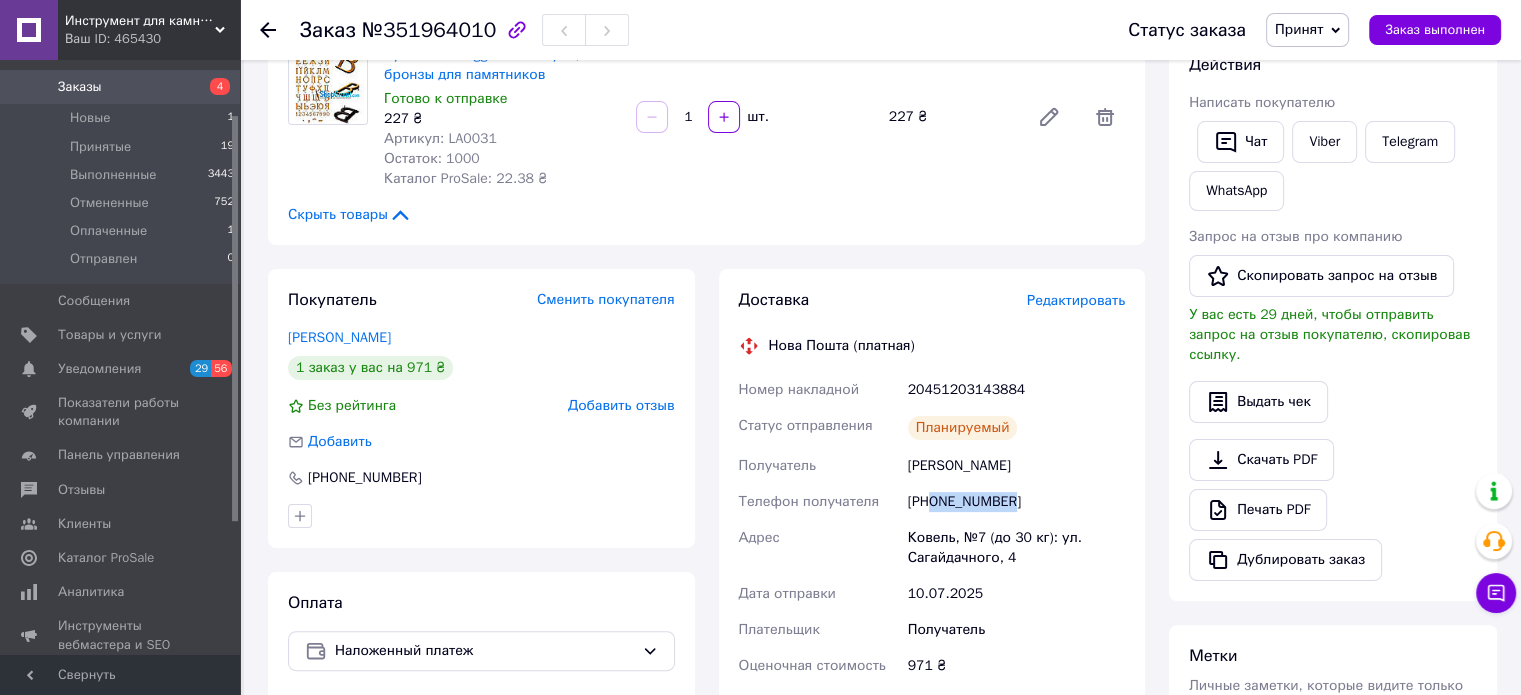 drag, startPoint x: 1005, startPoint y: 482, endPoint x: 933, endPoint y: 481, distance: 72.00694 